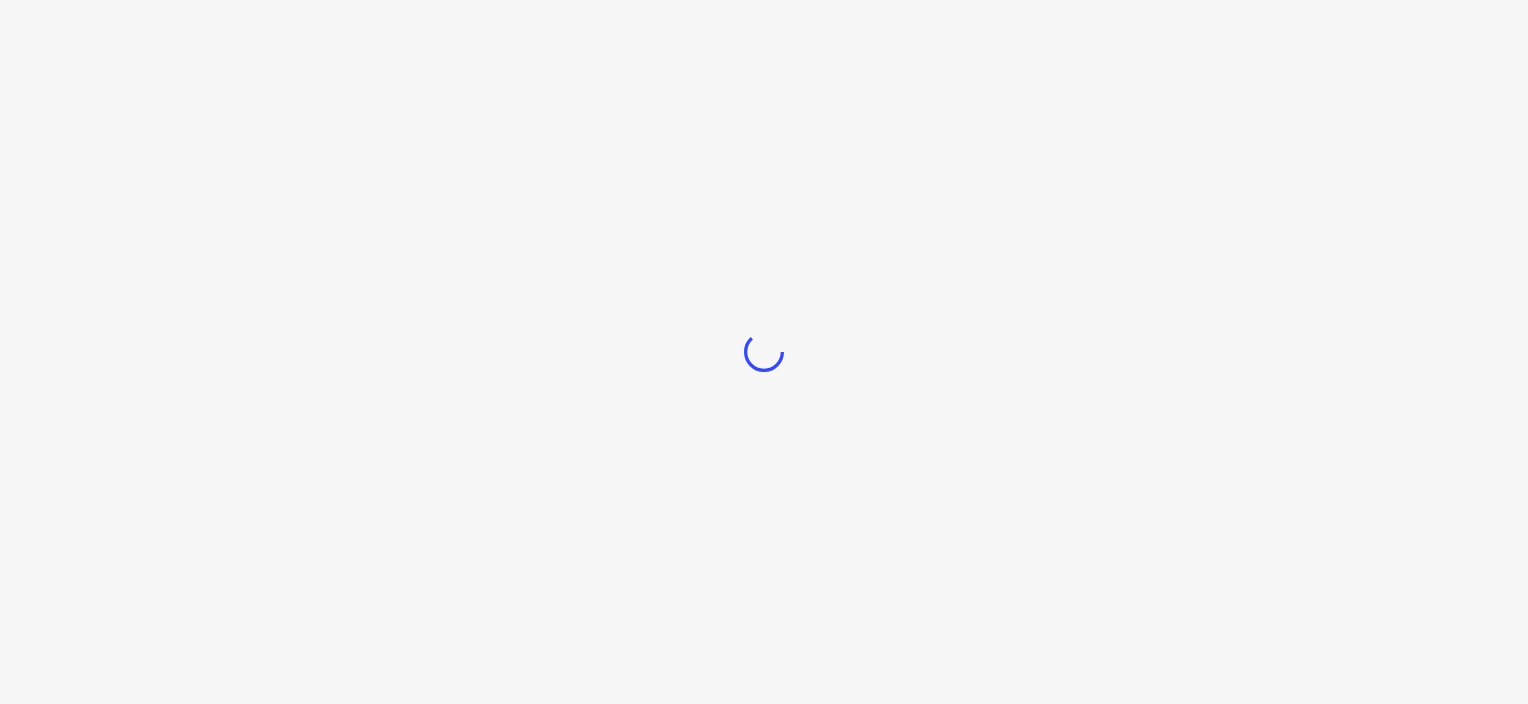 scroll, scrollTop: 0, scrollLeft: 0, axis: both 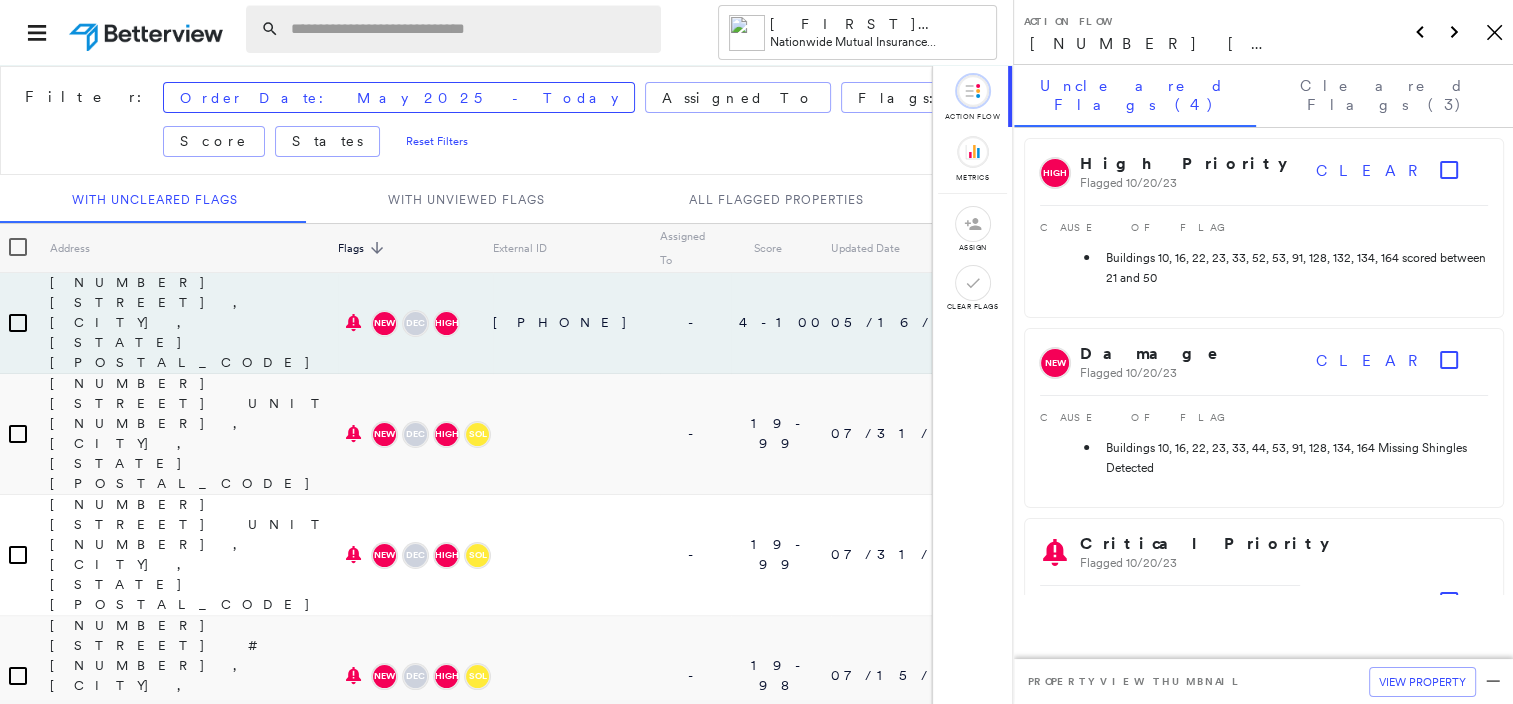 click at bounding box center (470, 29) 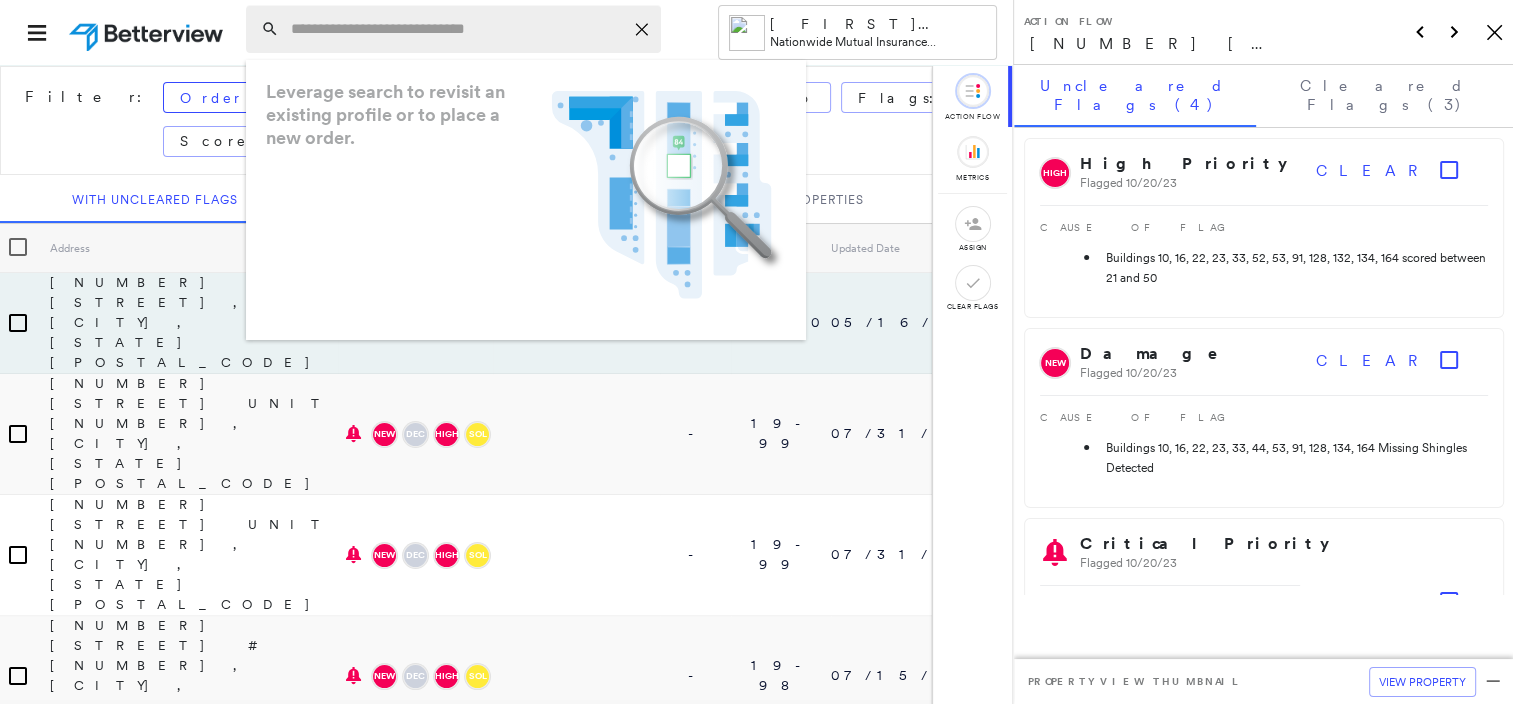 paste on "**********" 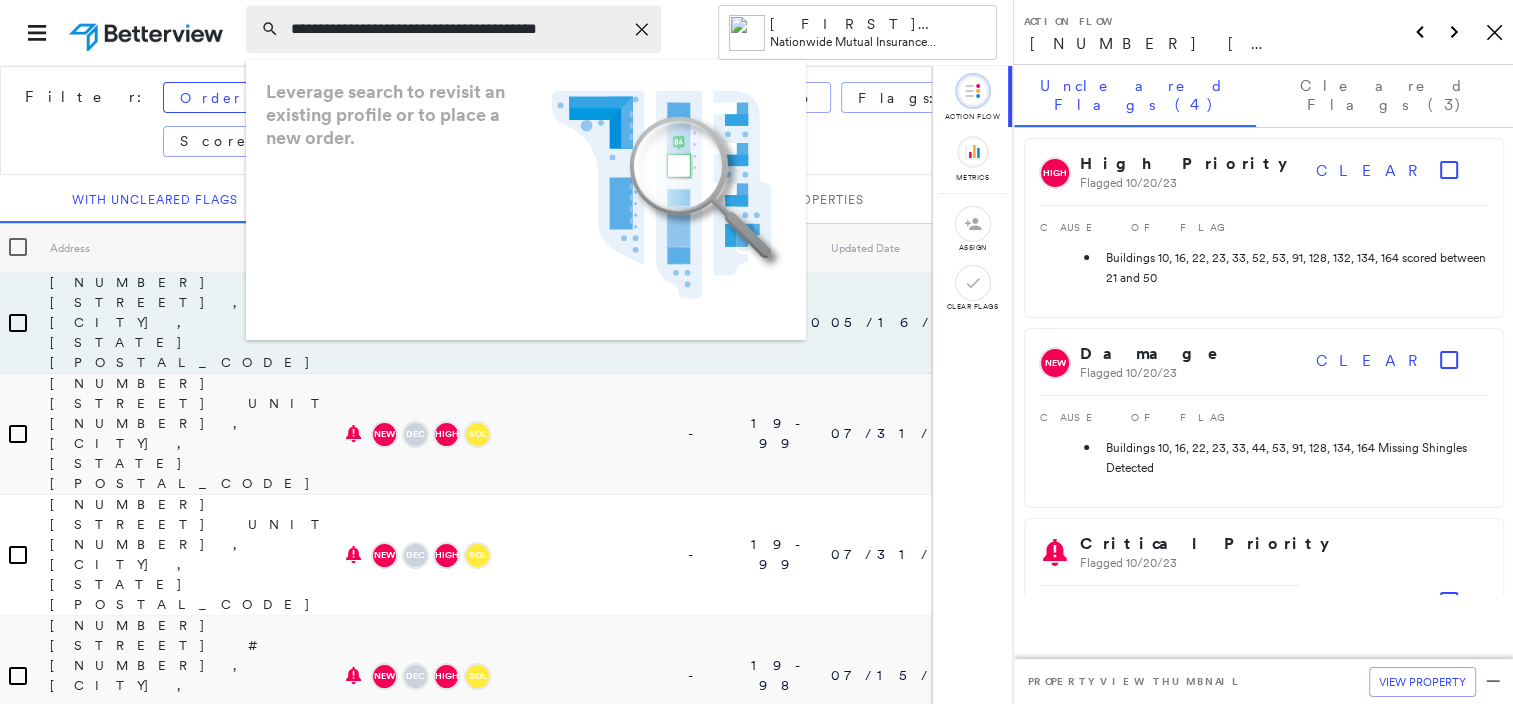 scroll, scrollTop: 0, scrollLeft: 16, axis: horizontal 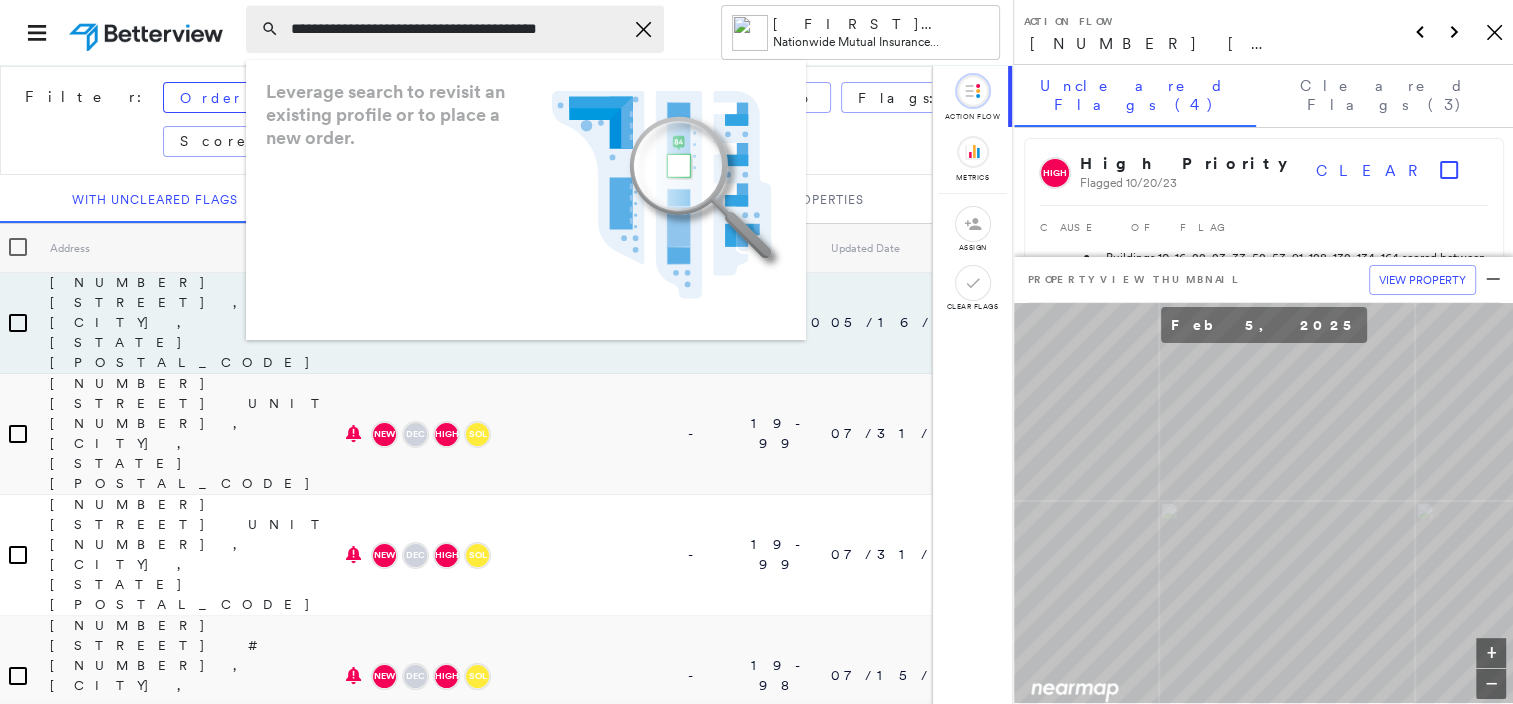 type on "**********" 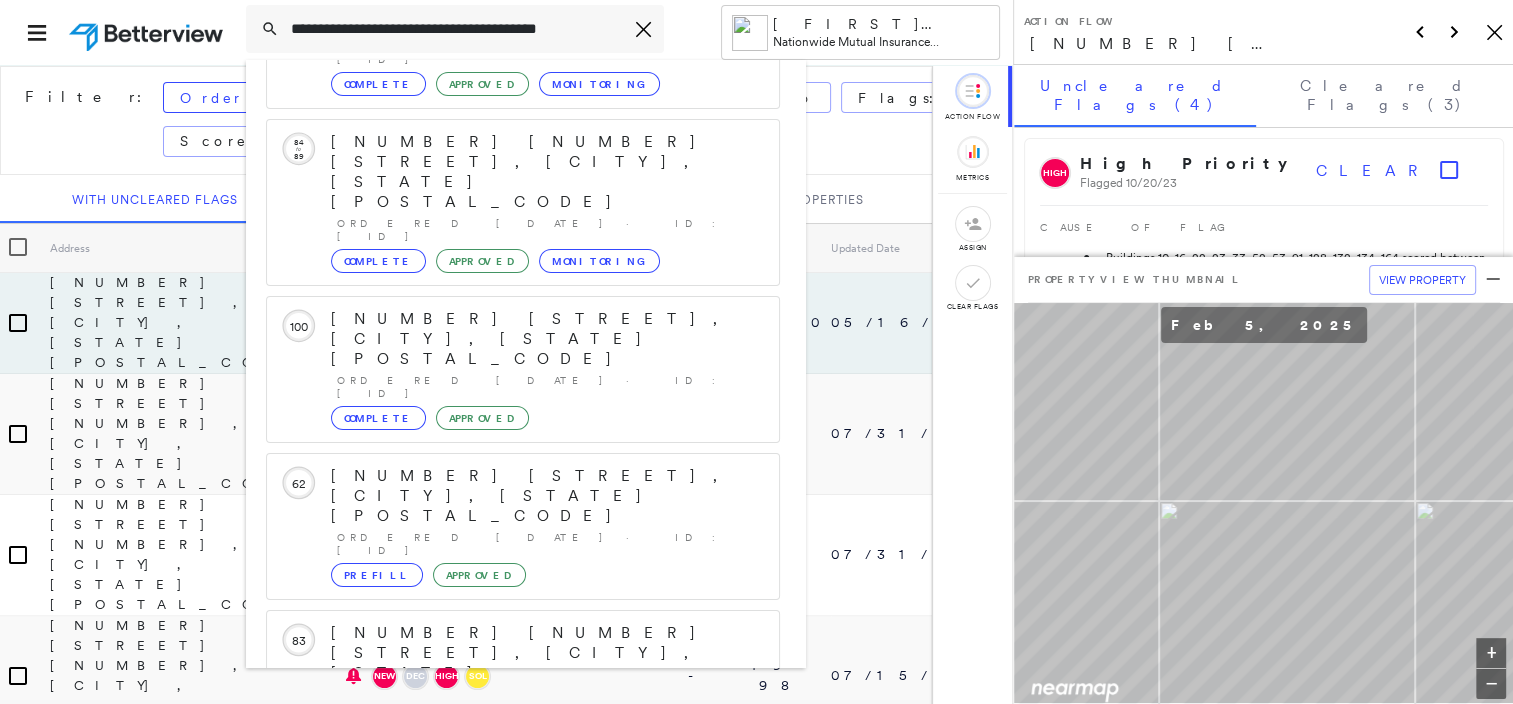 scroll, scrollTop: 208, scrollLeft: 0, axis: vertical 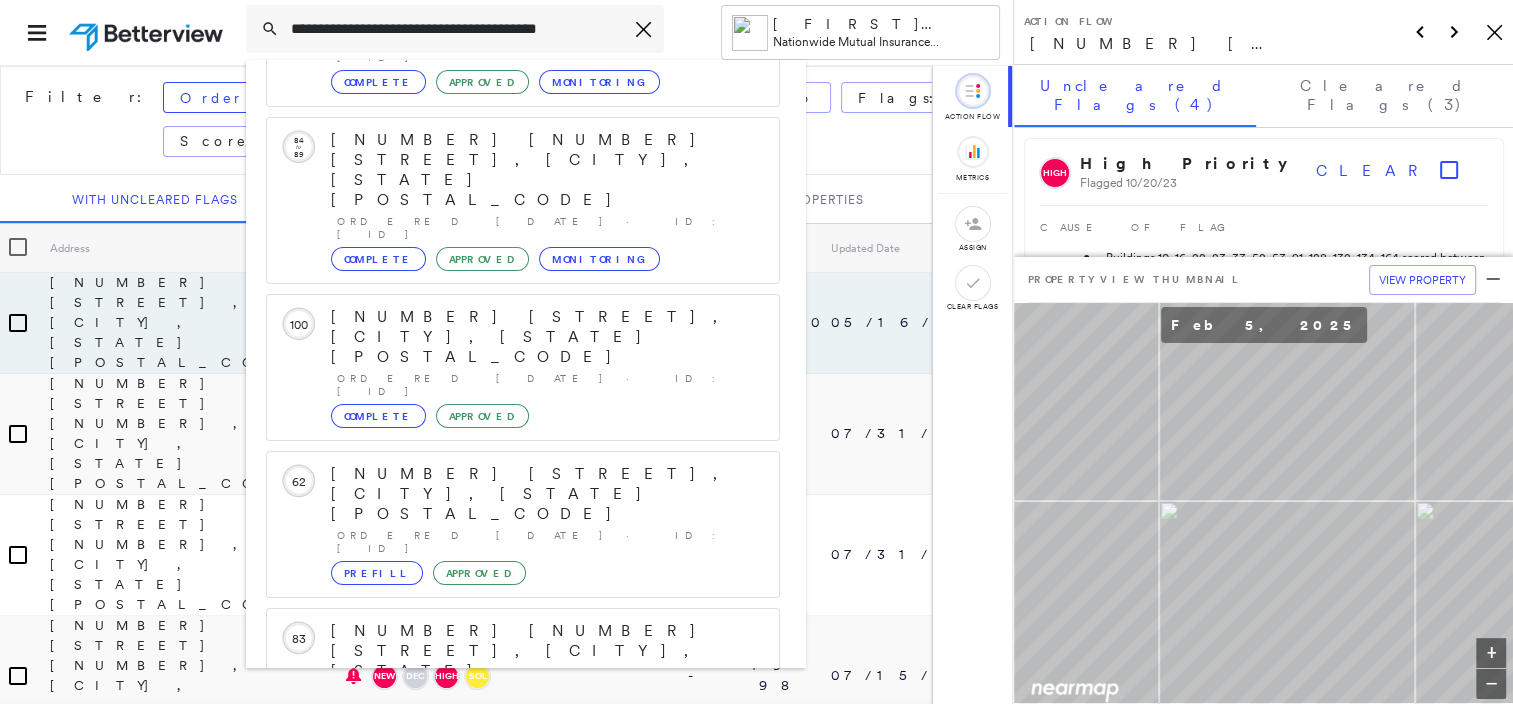 click 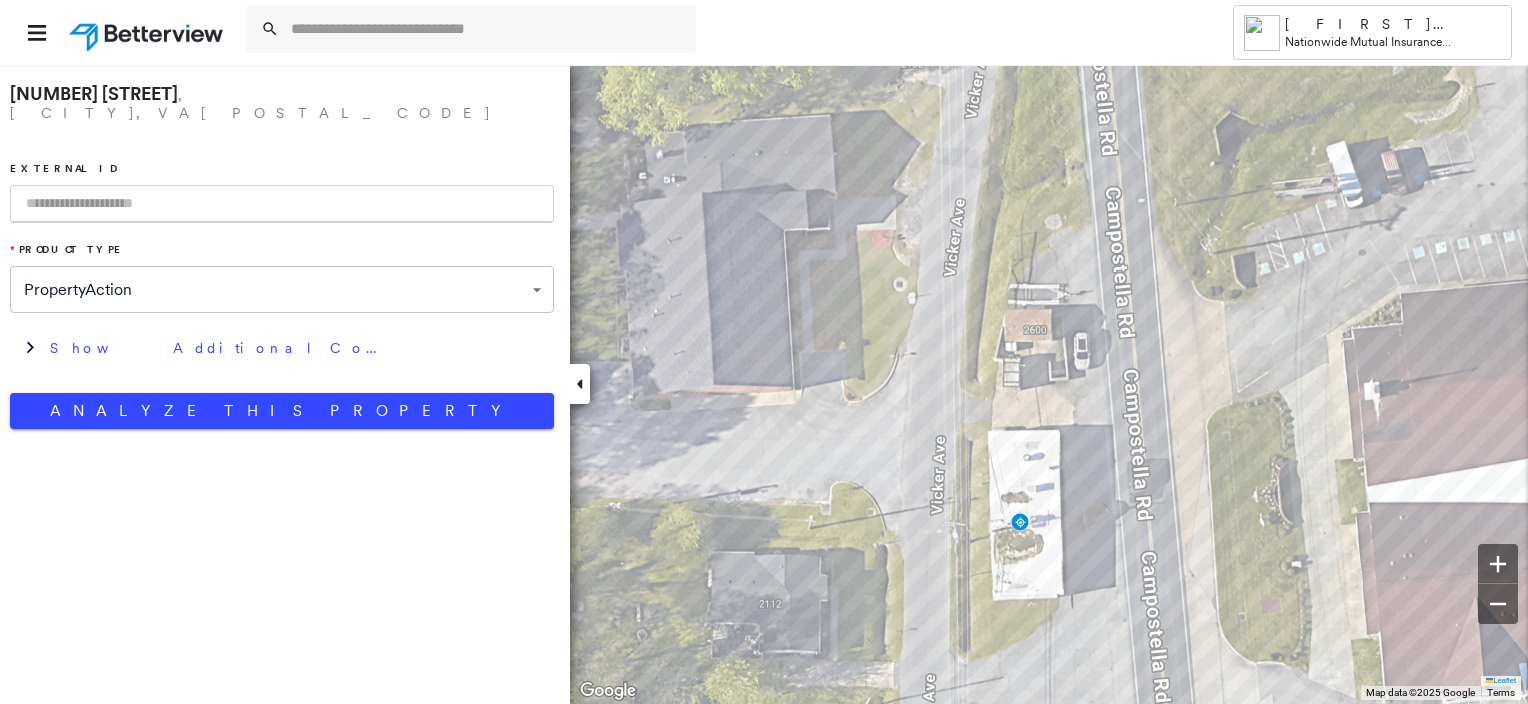 click at bounding box center (282, 204) 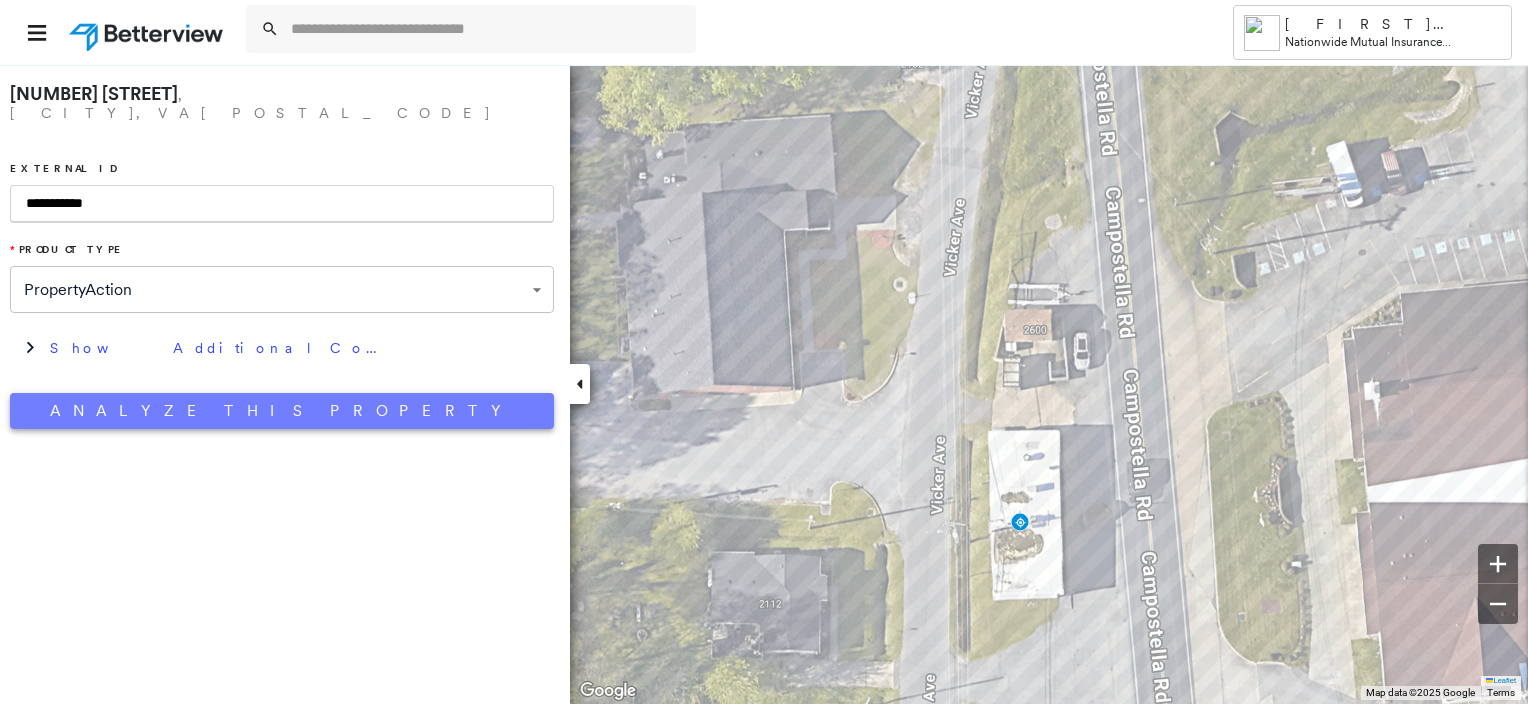 type on "**********" 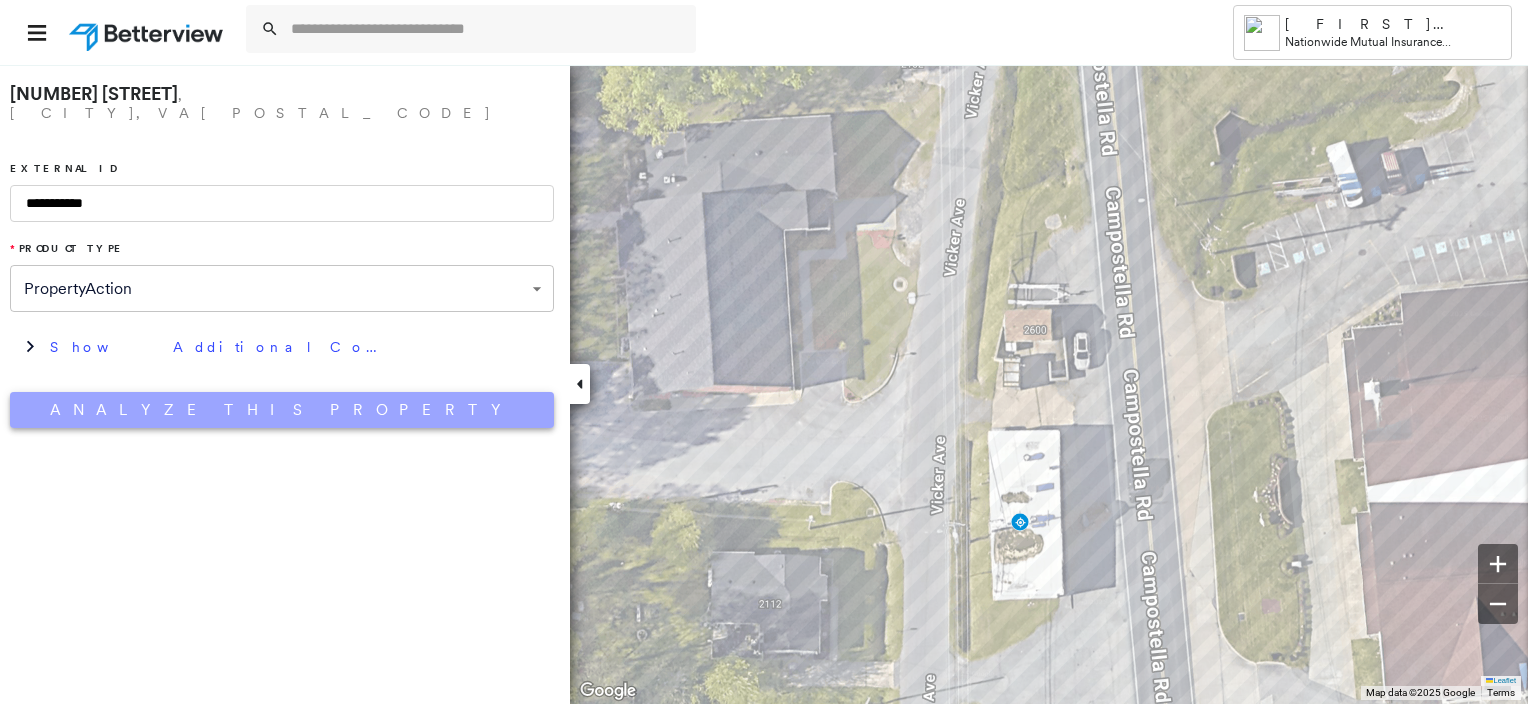 click on "Analyze This Property" at bounding box center (282, 410) 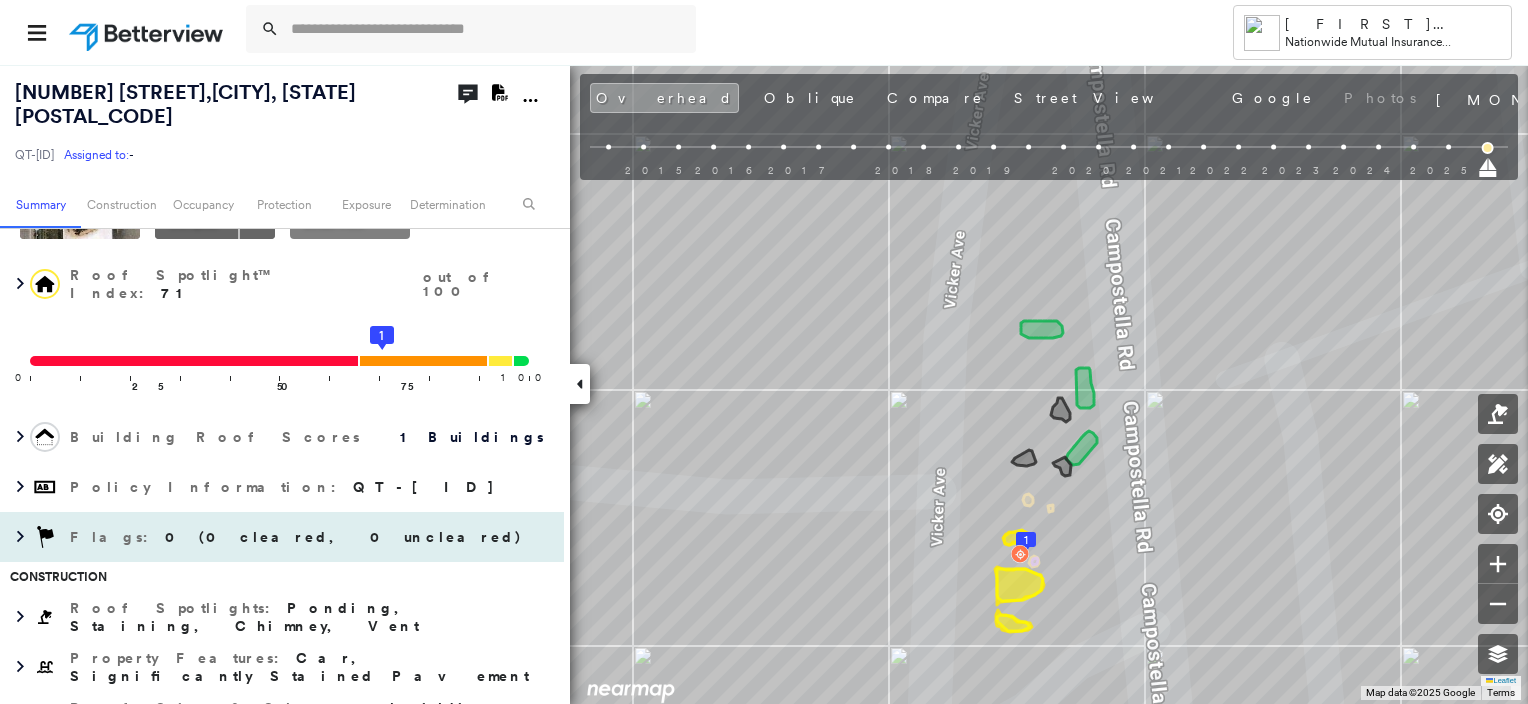 scroll, scrollTop: 200, scrollLeft: 0, axis: vertical 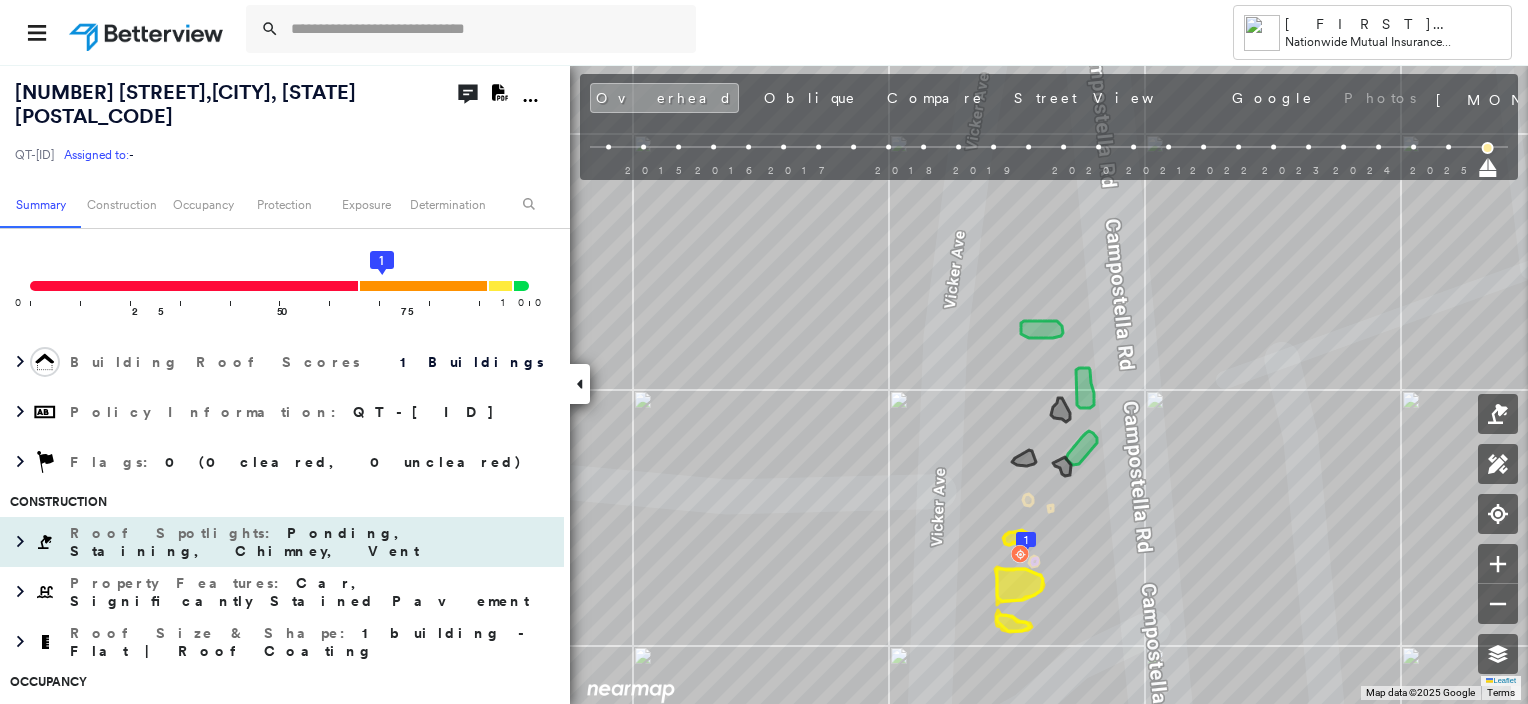 click on "Ponding, Staining, Chimney, Vent" at bounding box center [244, 542] 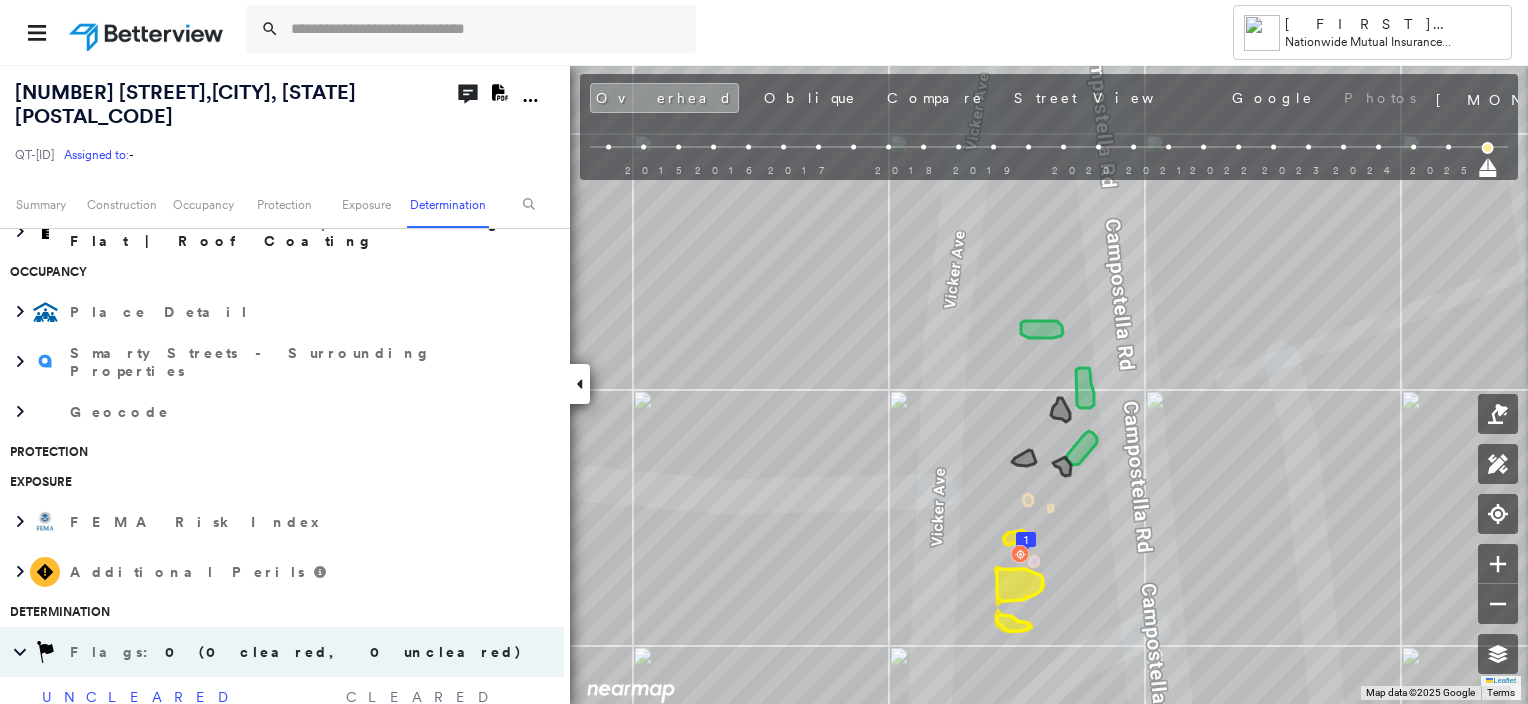 scroll, scrollTop: 419, scrollLeft: 0, axis: vertical 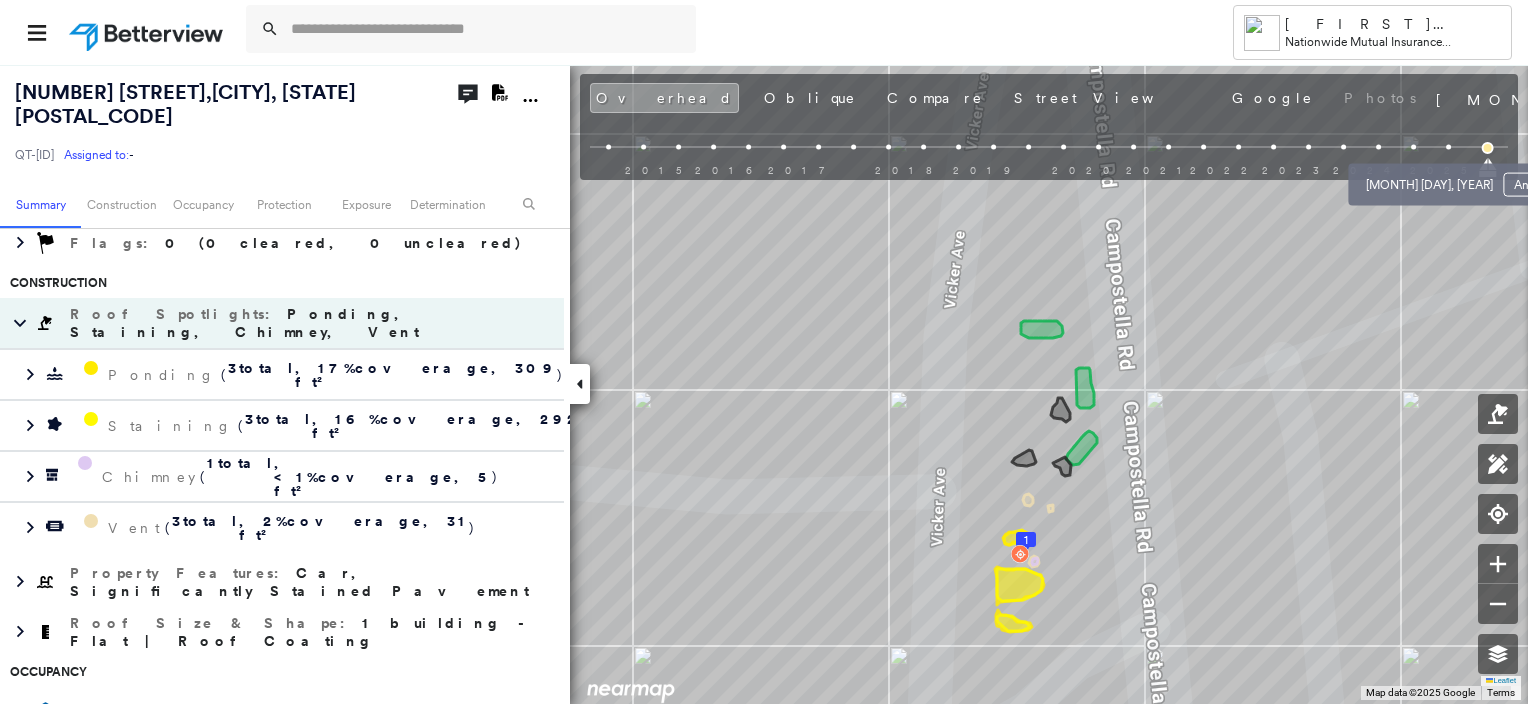 click at bounding box center [1449, 147] 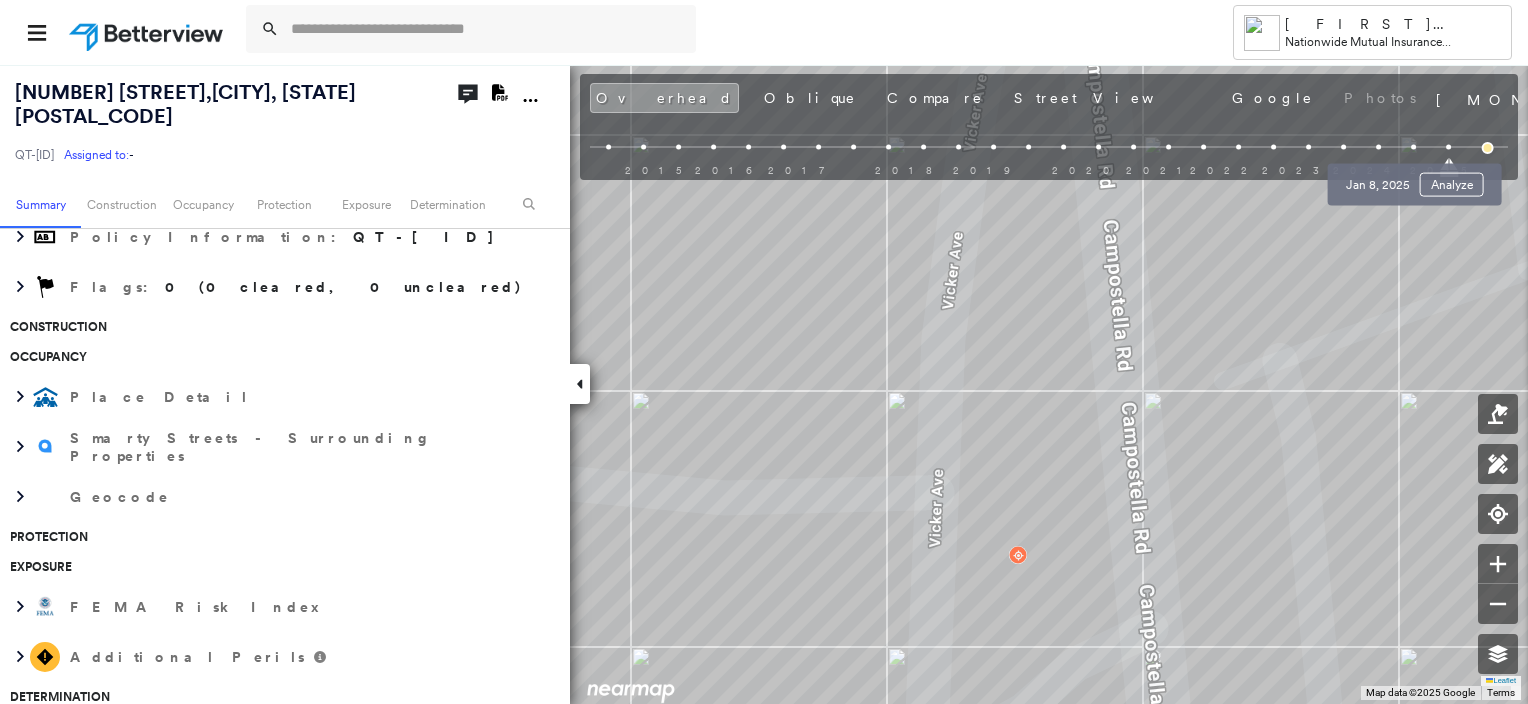 click on "[MONTH] [DAY], [YEAR] Analyze" at bounding box center (1415, 179) 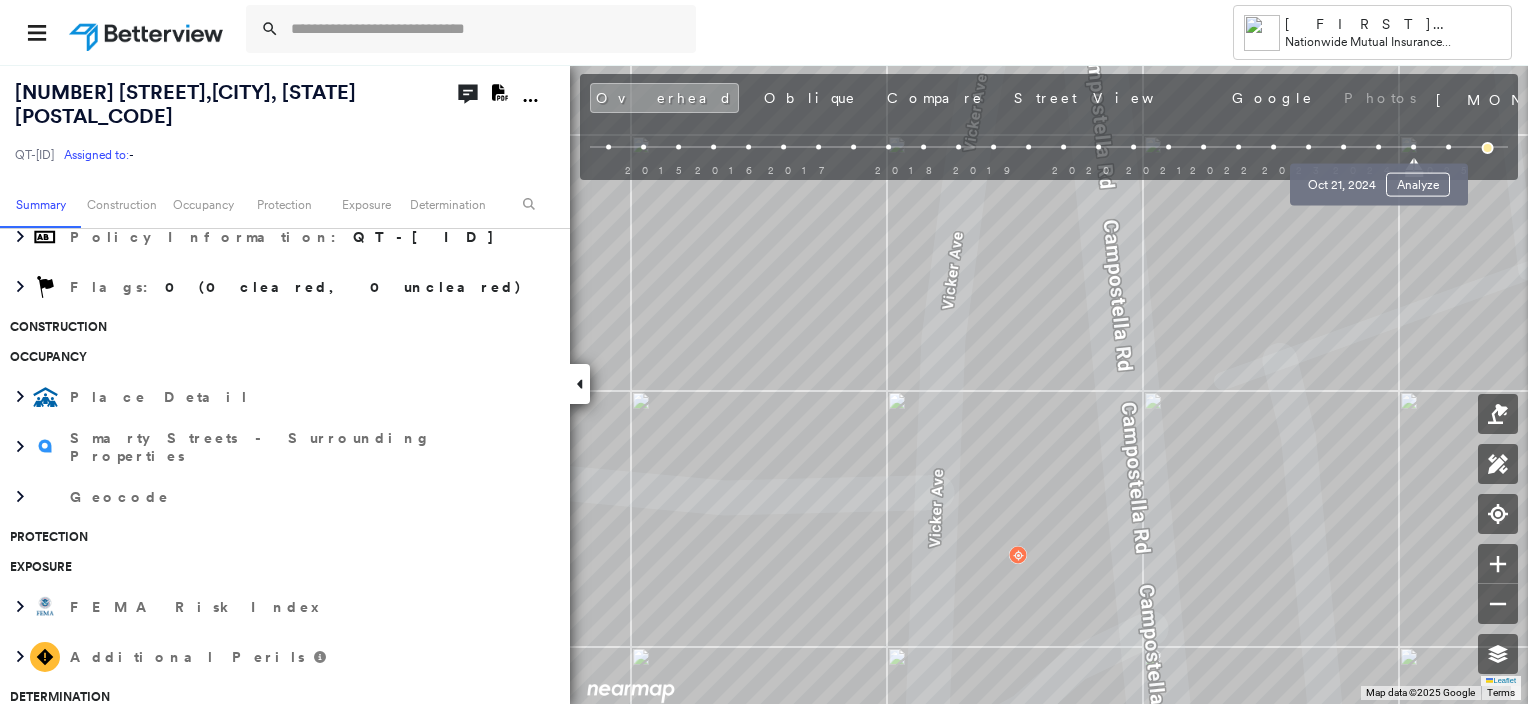 click on "[MONTH] [DAY], [YEAR] Analyze" at bounding box center (1379, 179) 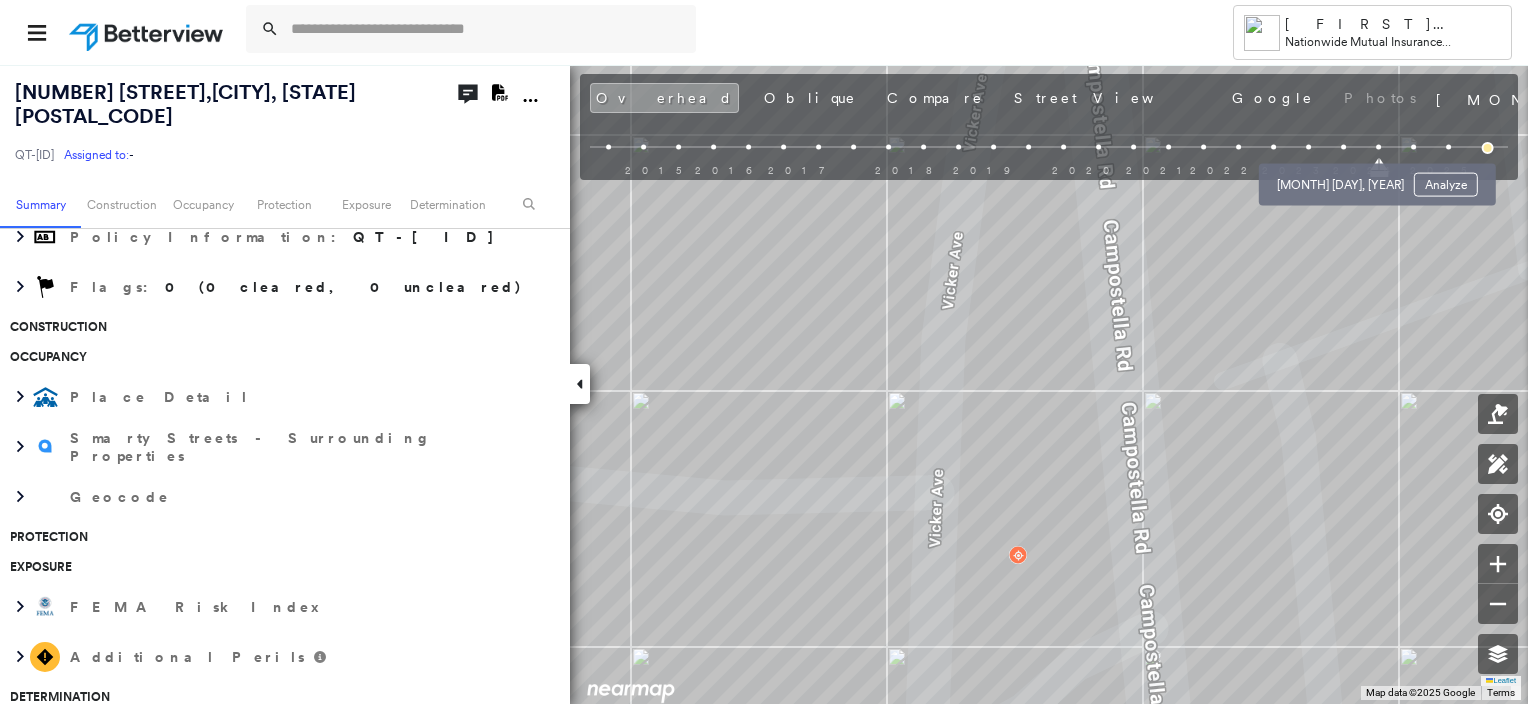 click at bounding box center [1343, 147] 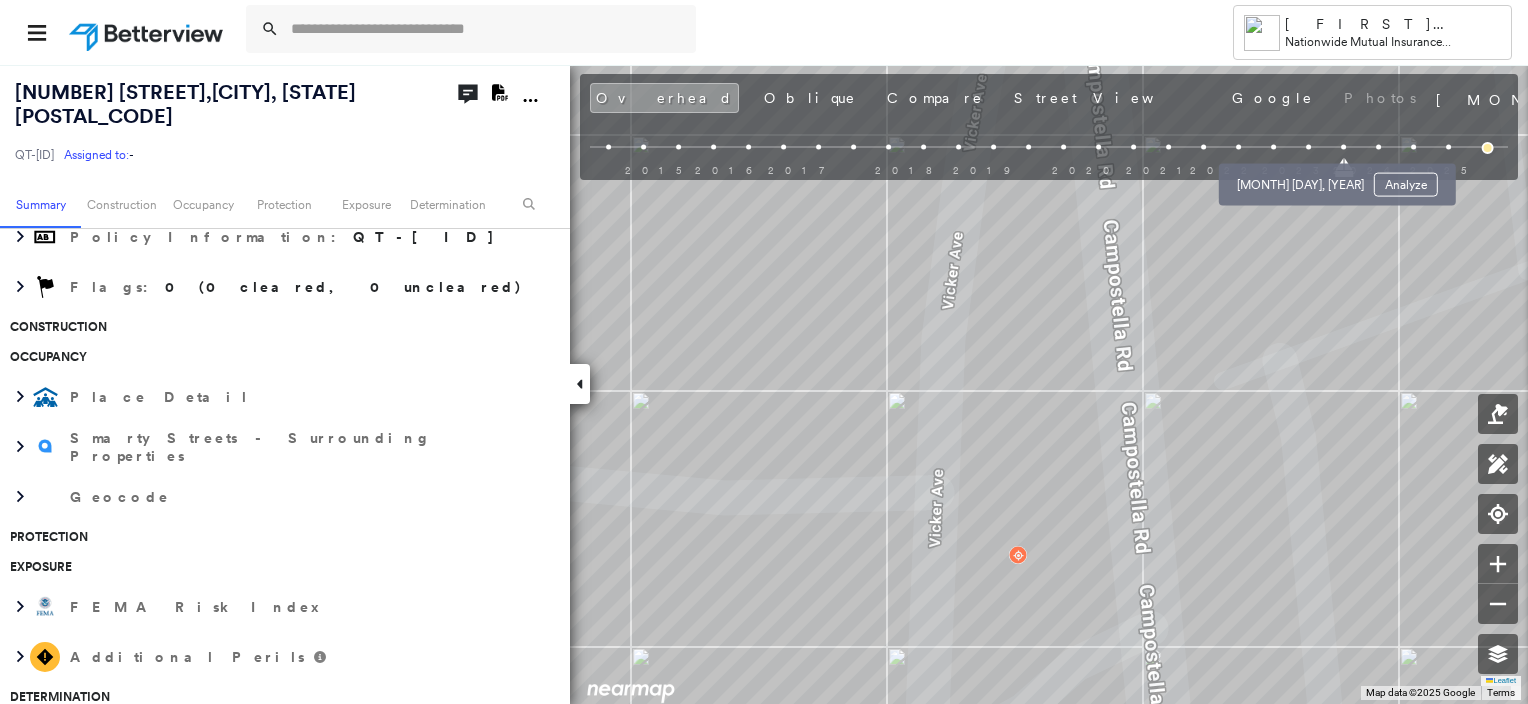 click on "[MONTH] [DAY], [YEAR] Analyze" at bounding box center [1337, 179] 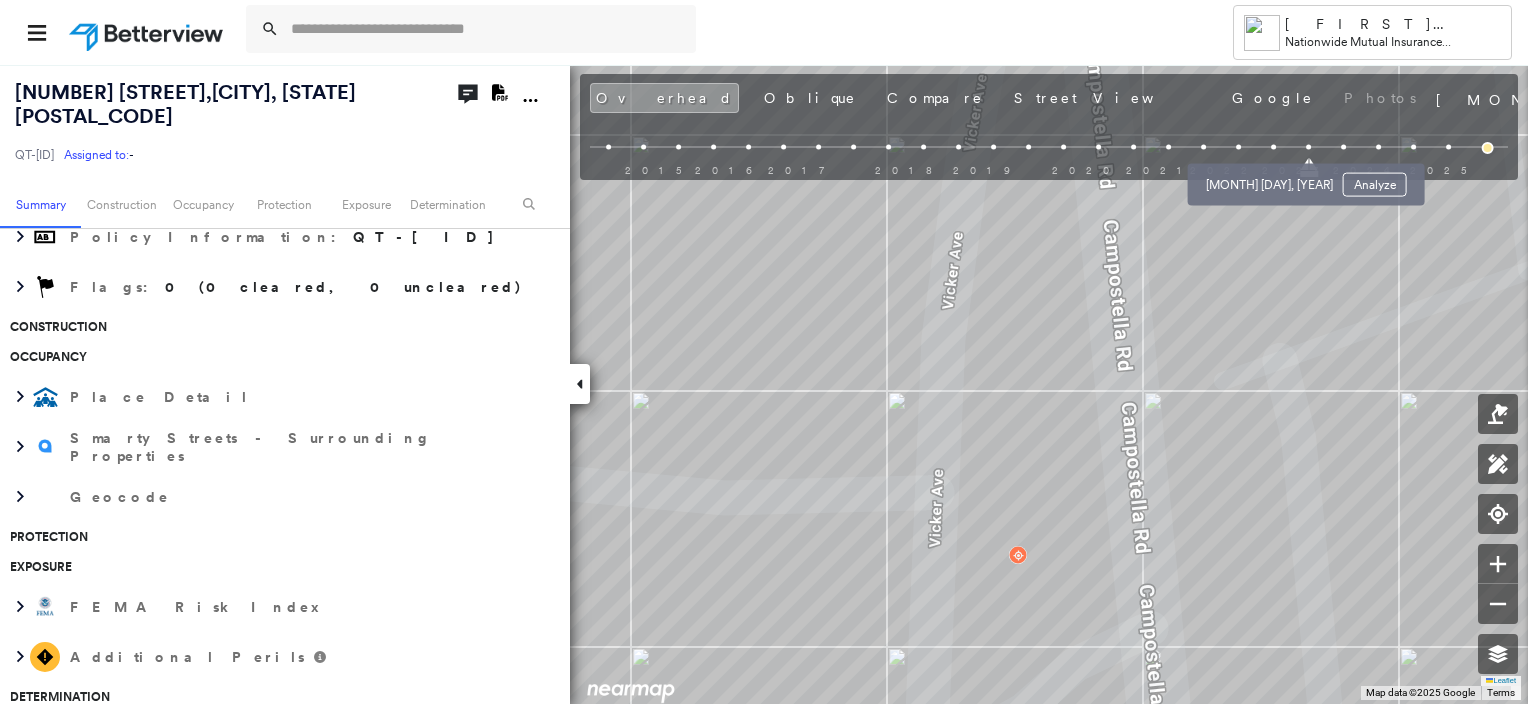 click at bounding box center (1273, 147) 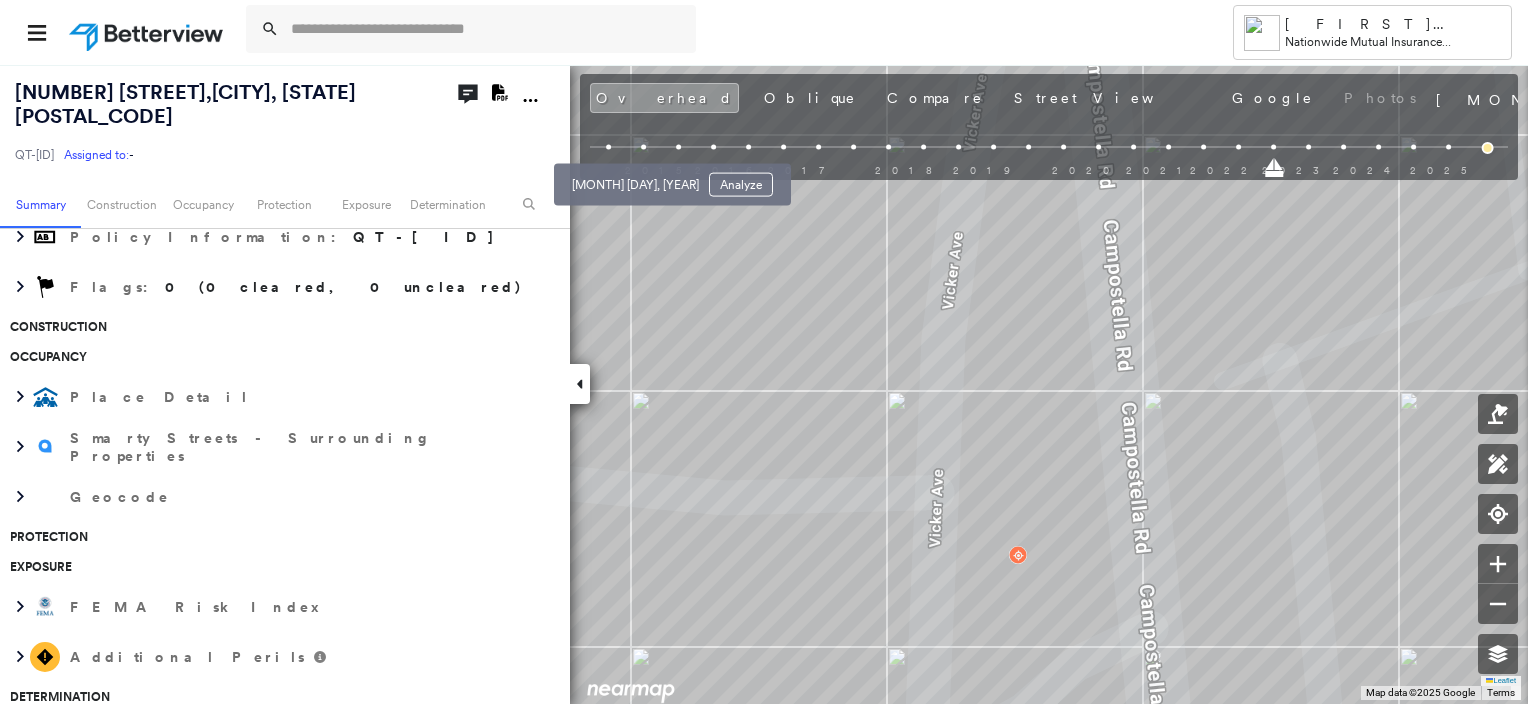 click at bounding box center (643, 147) 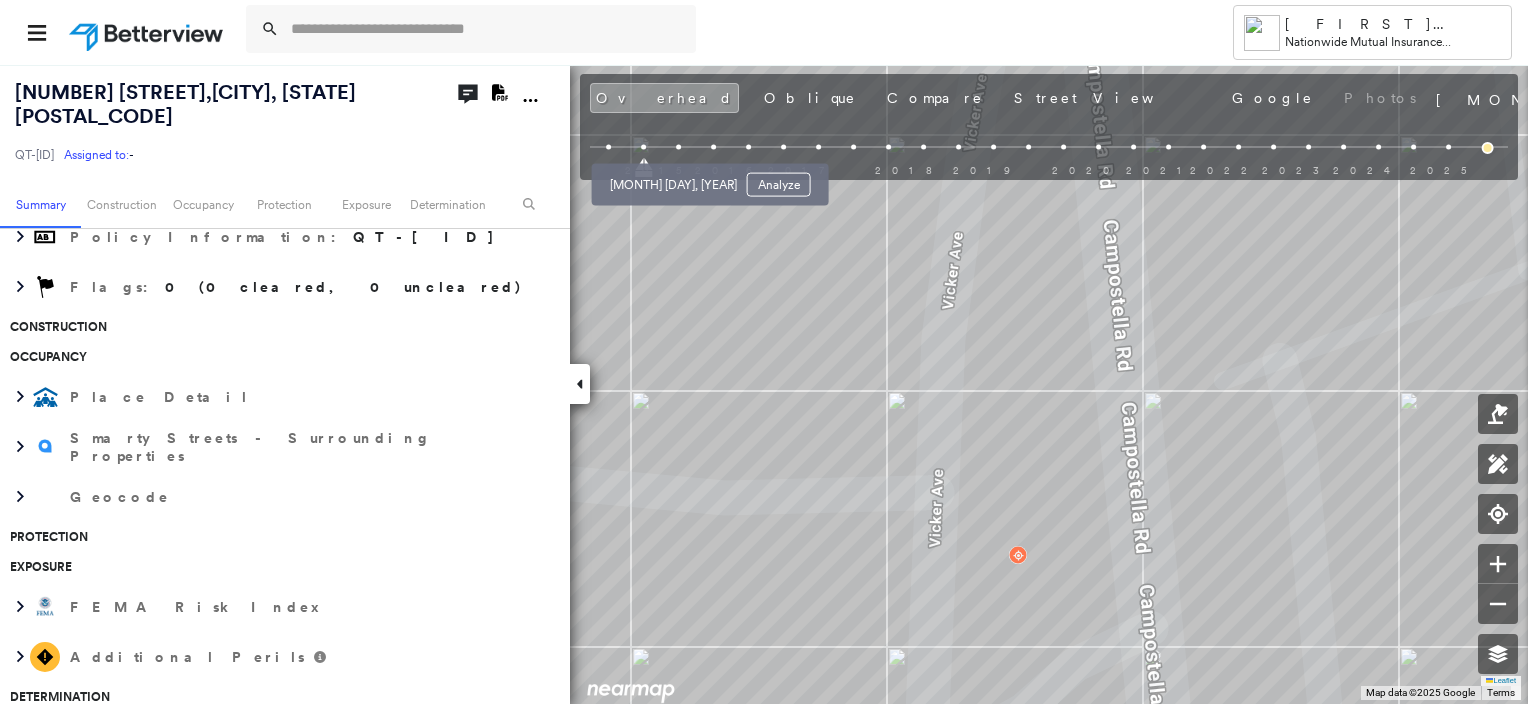 click at bounding box center (678, 147) 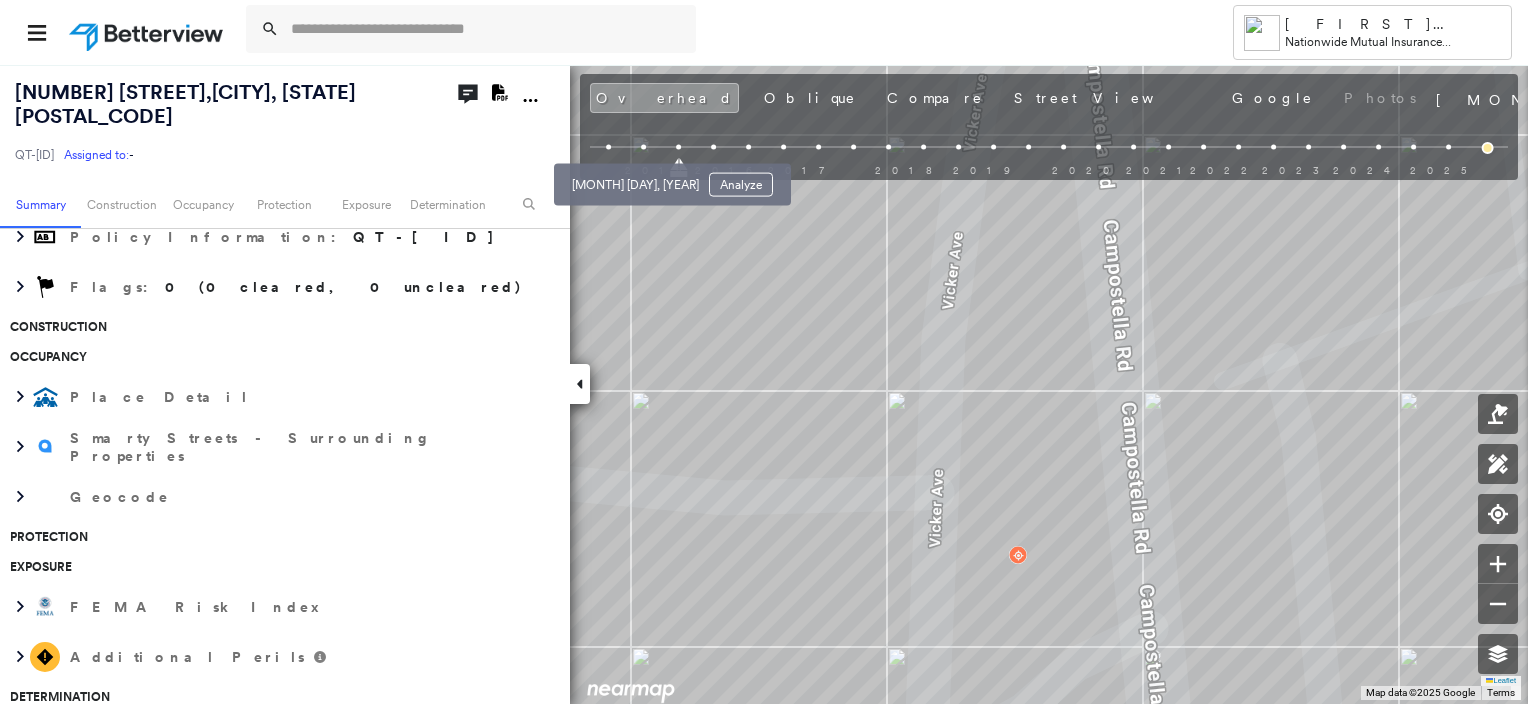 click at bounding box center [643, 147] 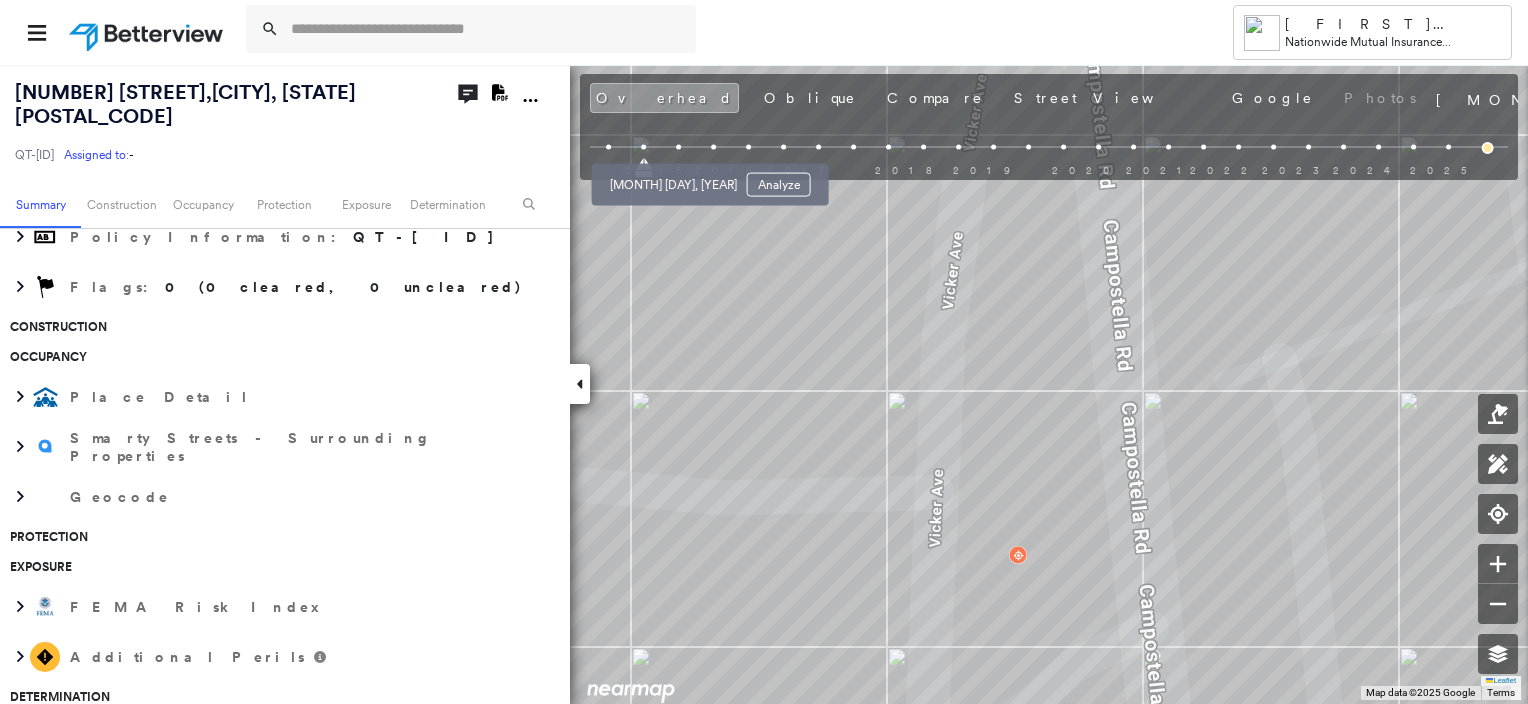 click at bounding box center [678, 147] 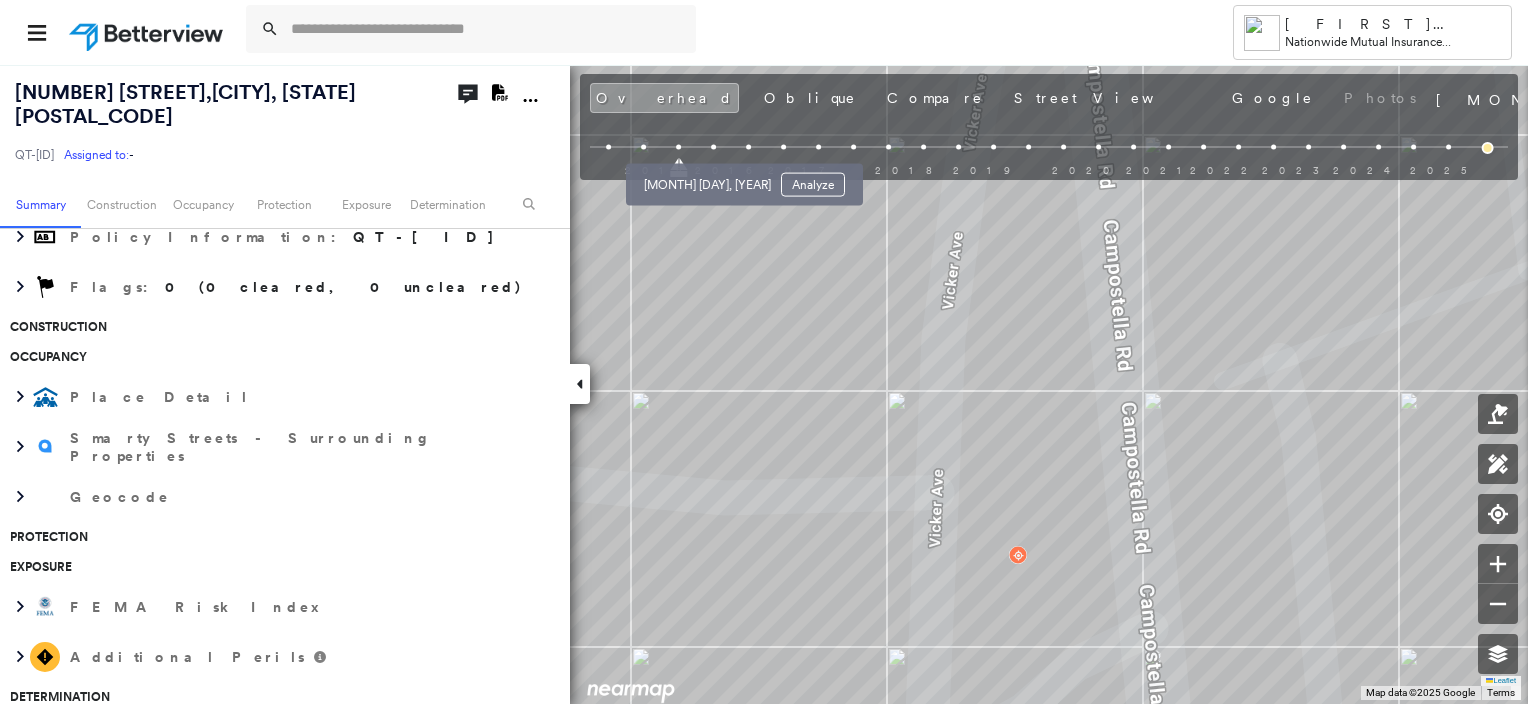 click at bounding box center [713, 147] 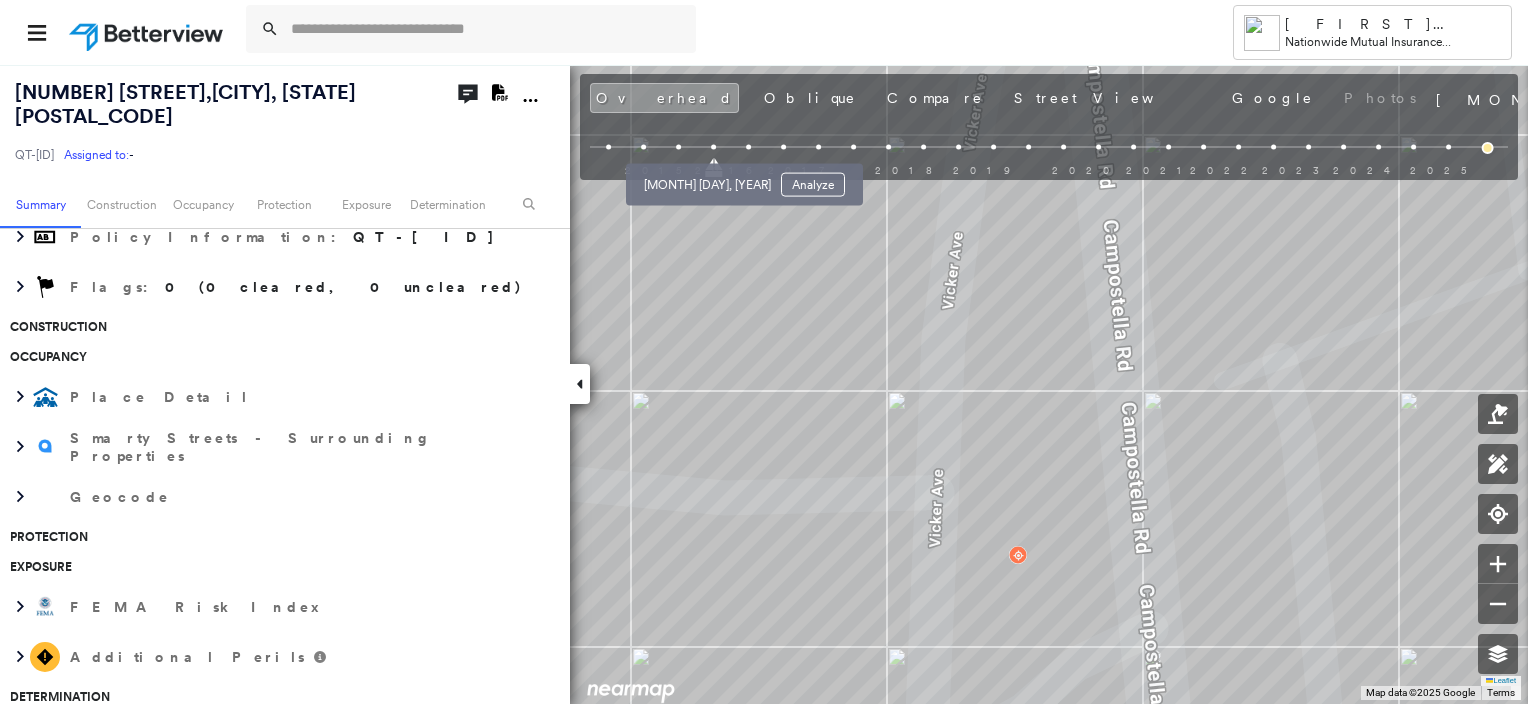 click on "[MONTH] [DAY], [YEAR] Analyze" at bounding box center [744, 179] 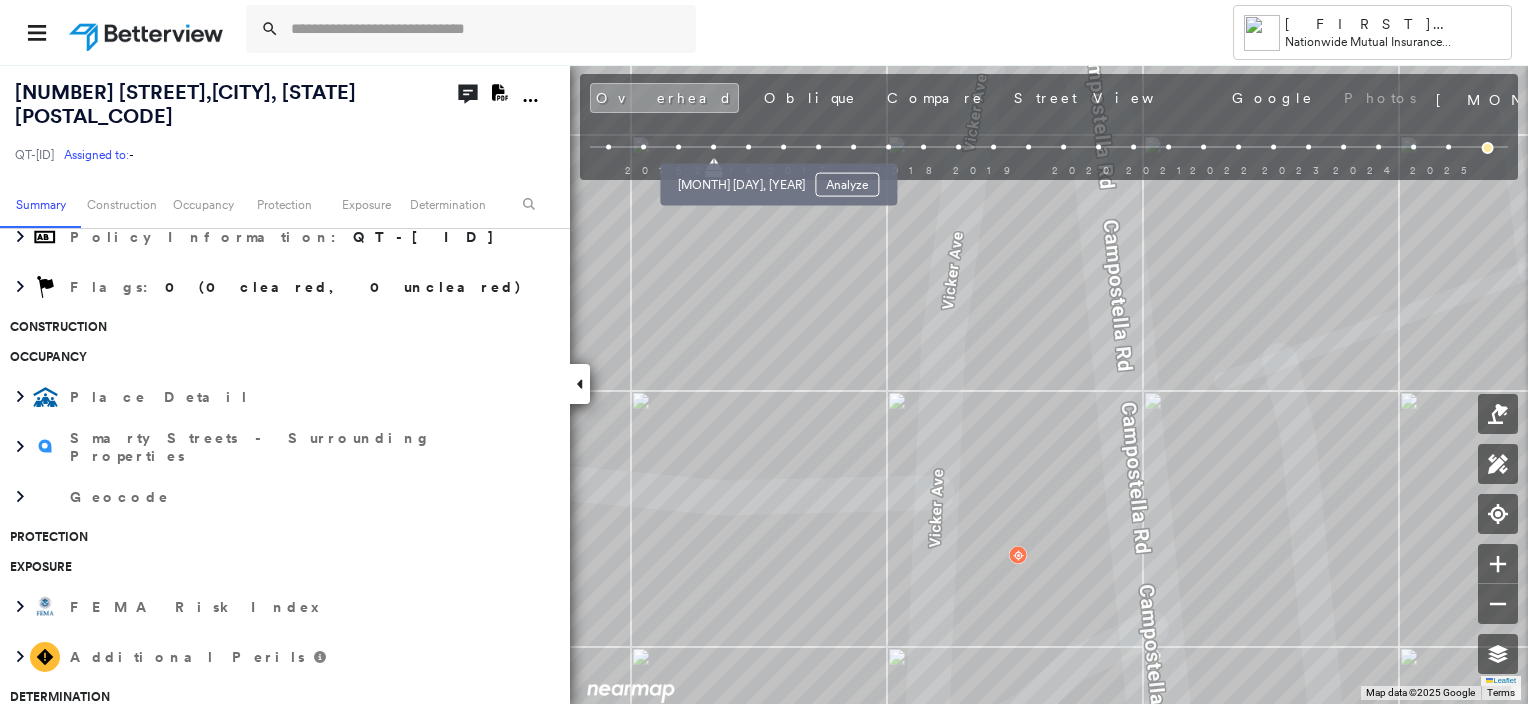 click at bounding box center (748, 147) 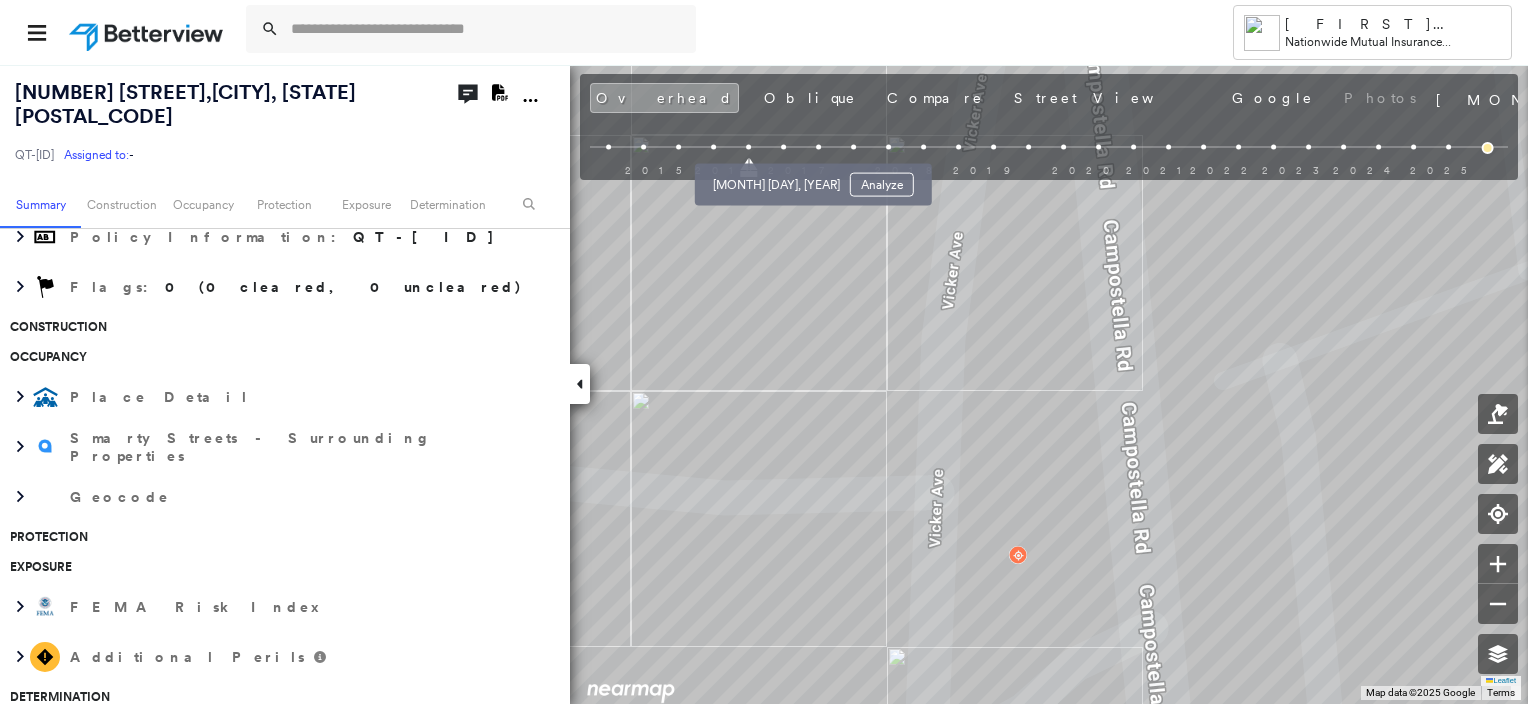 click at bounding box center (783, 147) 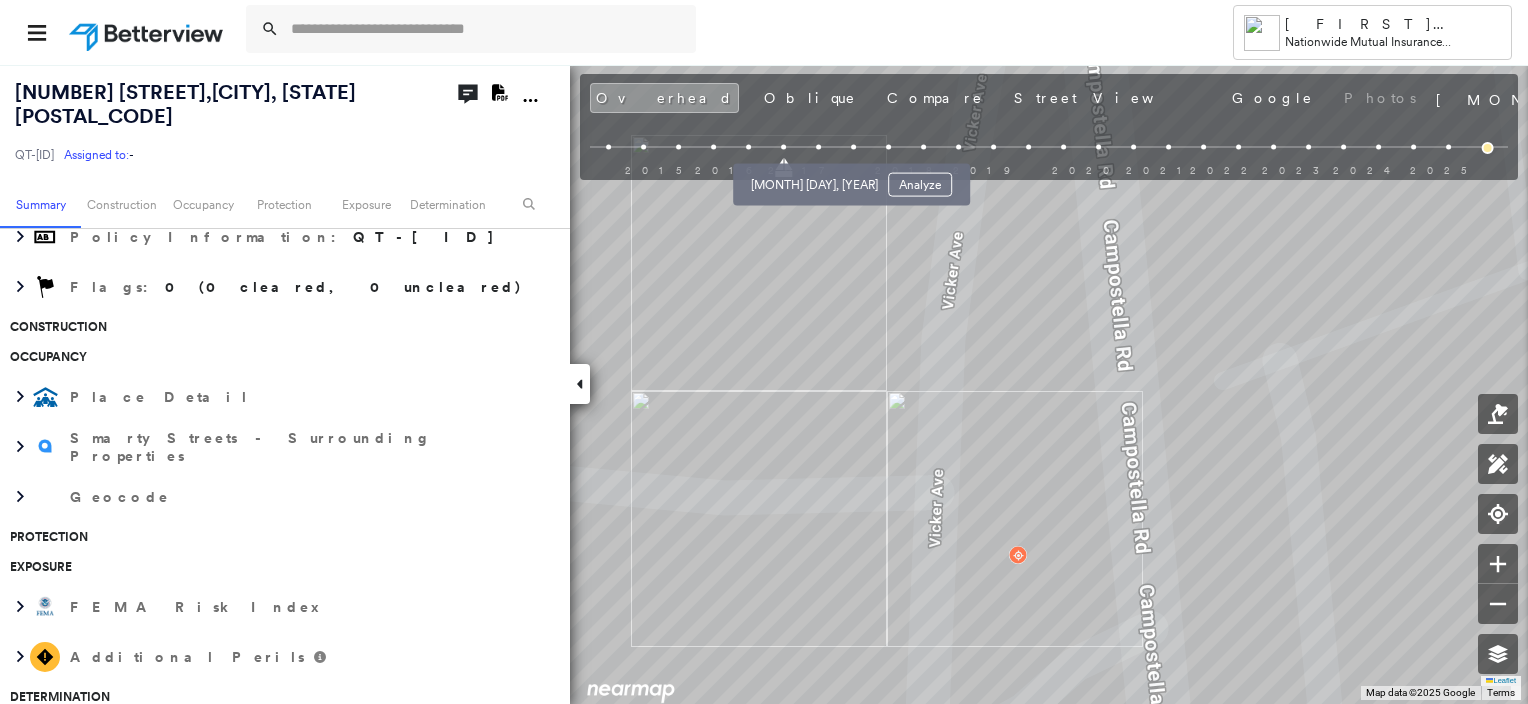 click on "[MONTH] [DAY], [YEAR] Analyze" at bounding box center [851, 179] 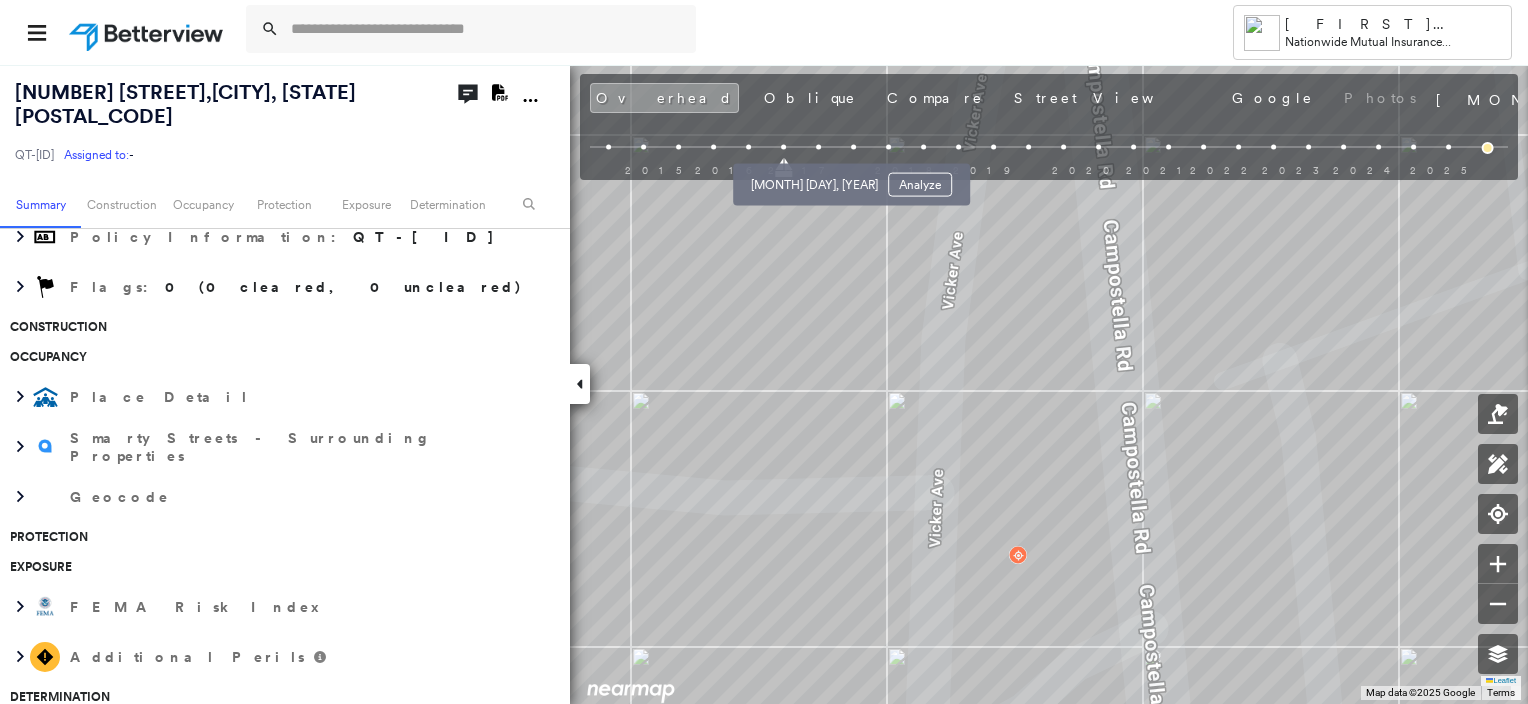 click at bounding box center (818, 147) 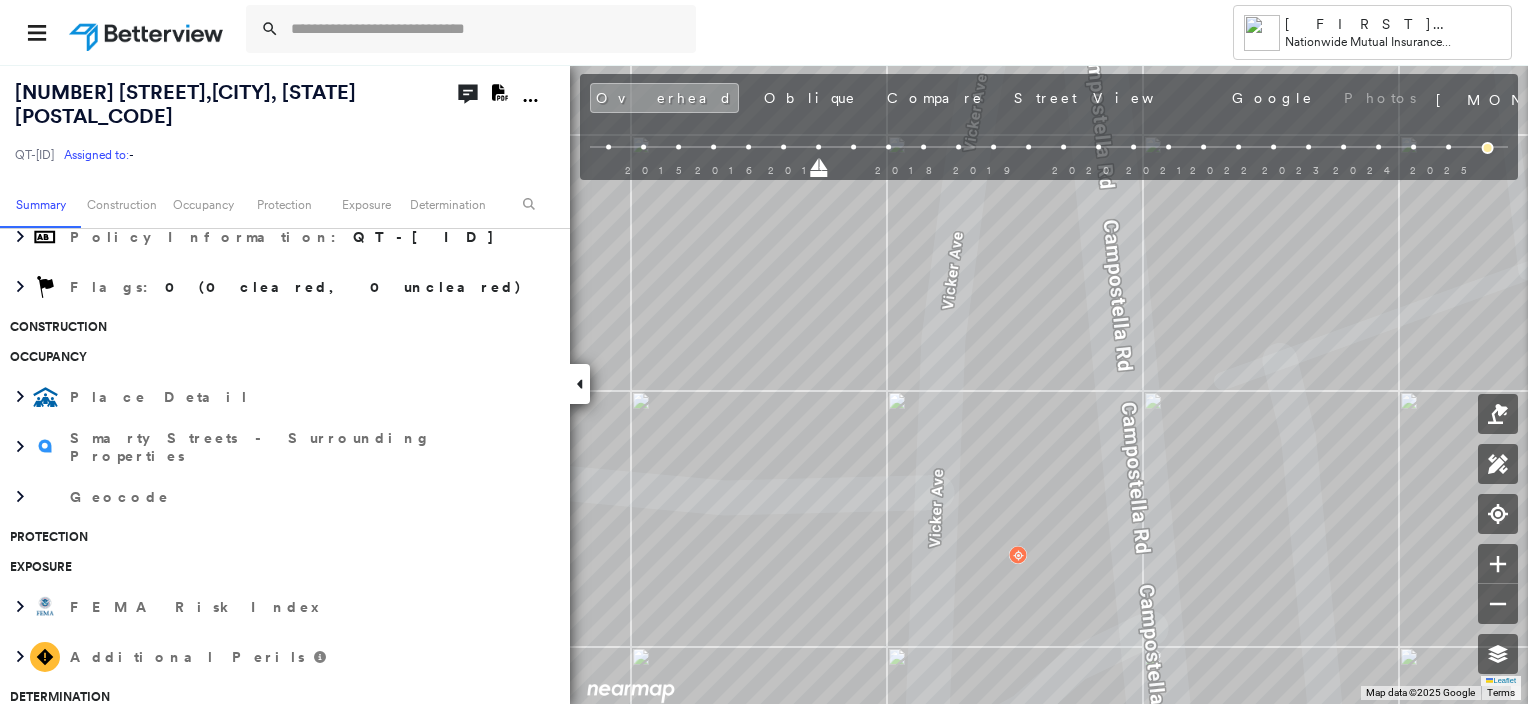 click at bounding box center (1049, 147) 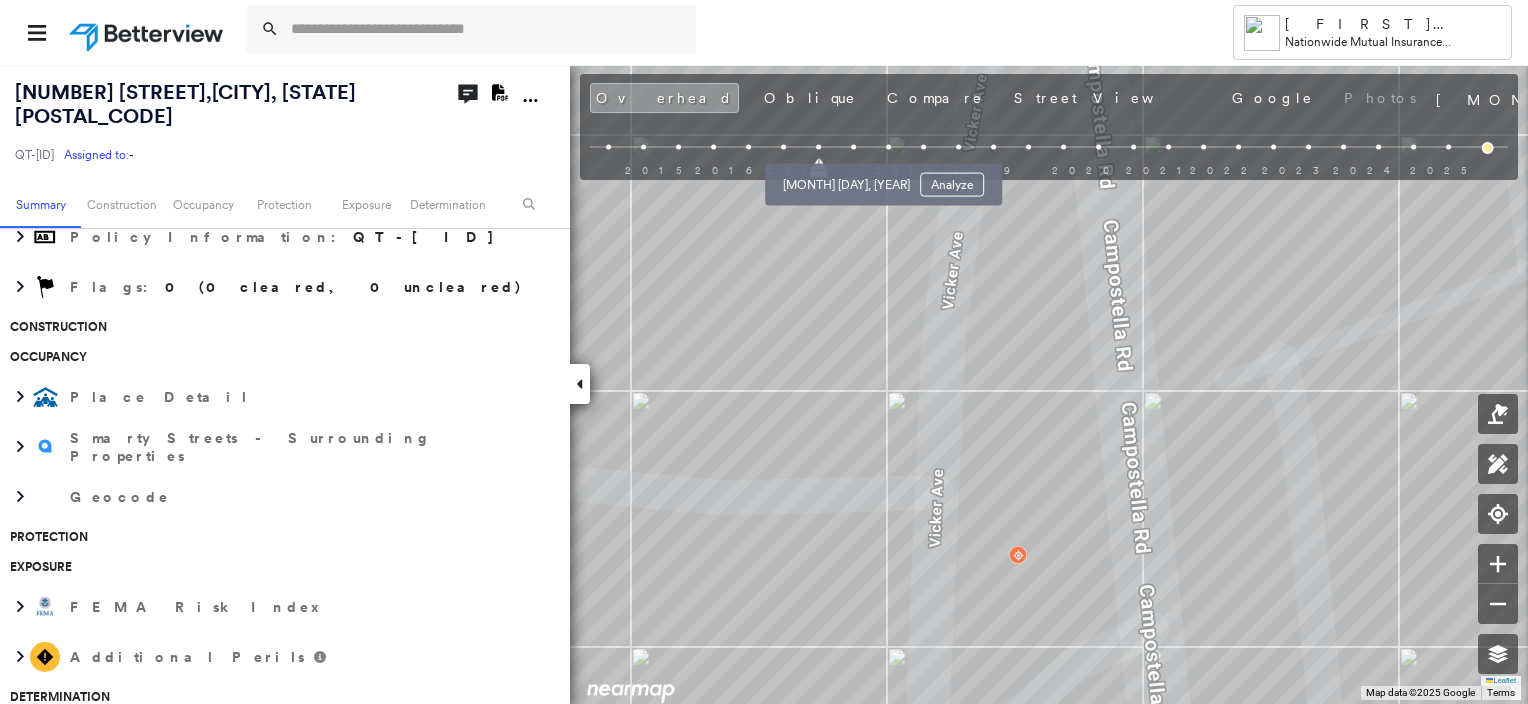 click on "[MONTH] [DAY], [YEAR] Analyze" at bounding box center [883, 179] 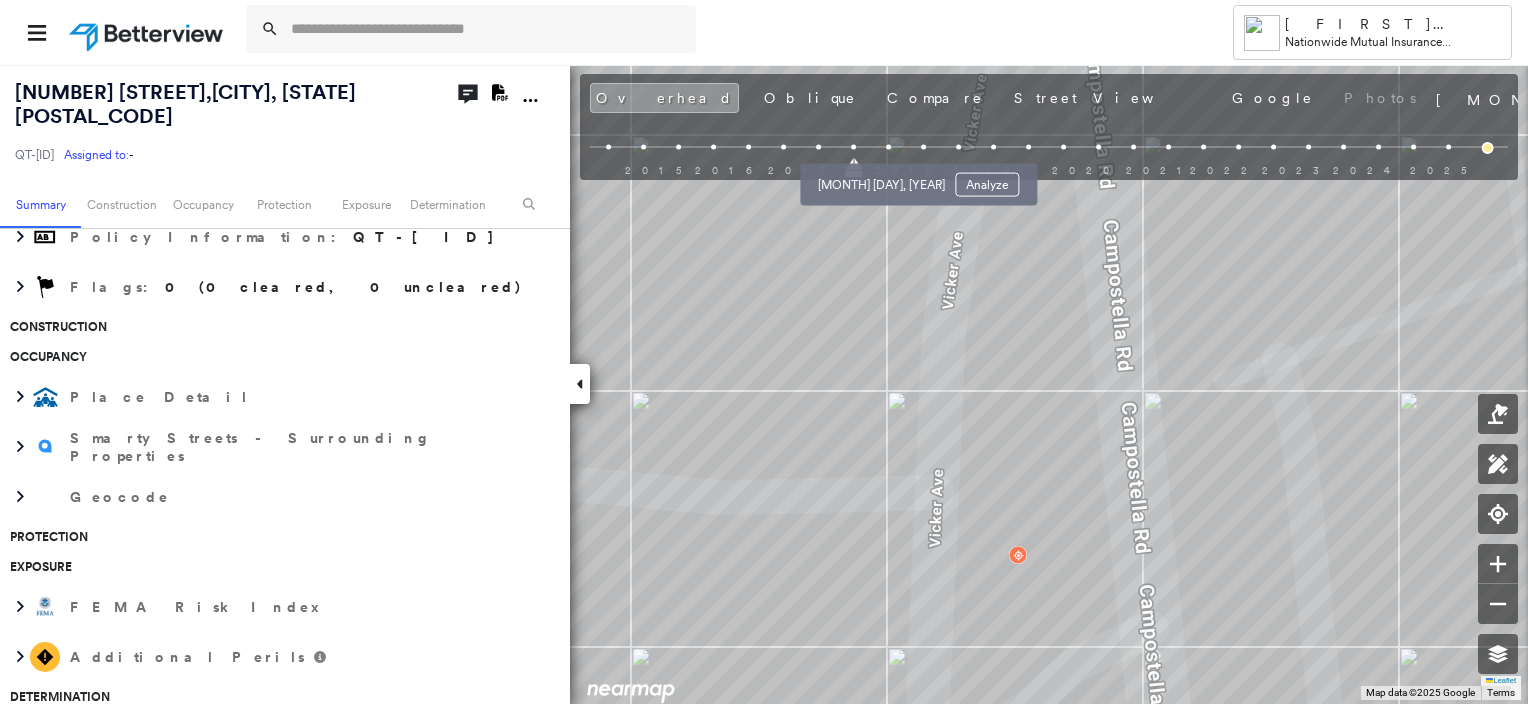 click on "[MONTH] [DAY], [YEAR] Analyze" at bounding box center (918, 179) 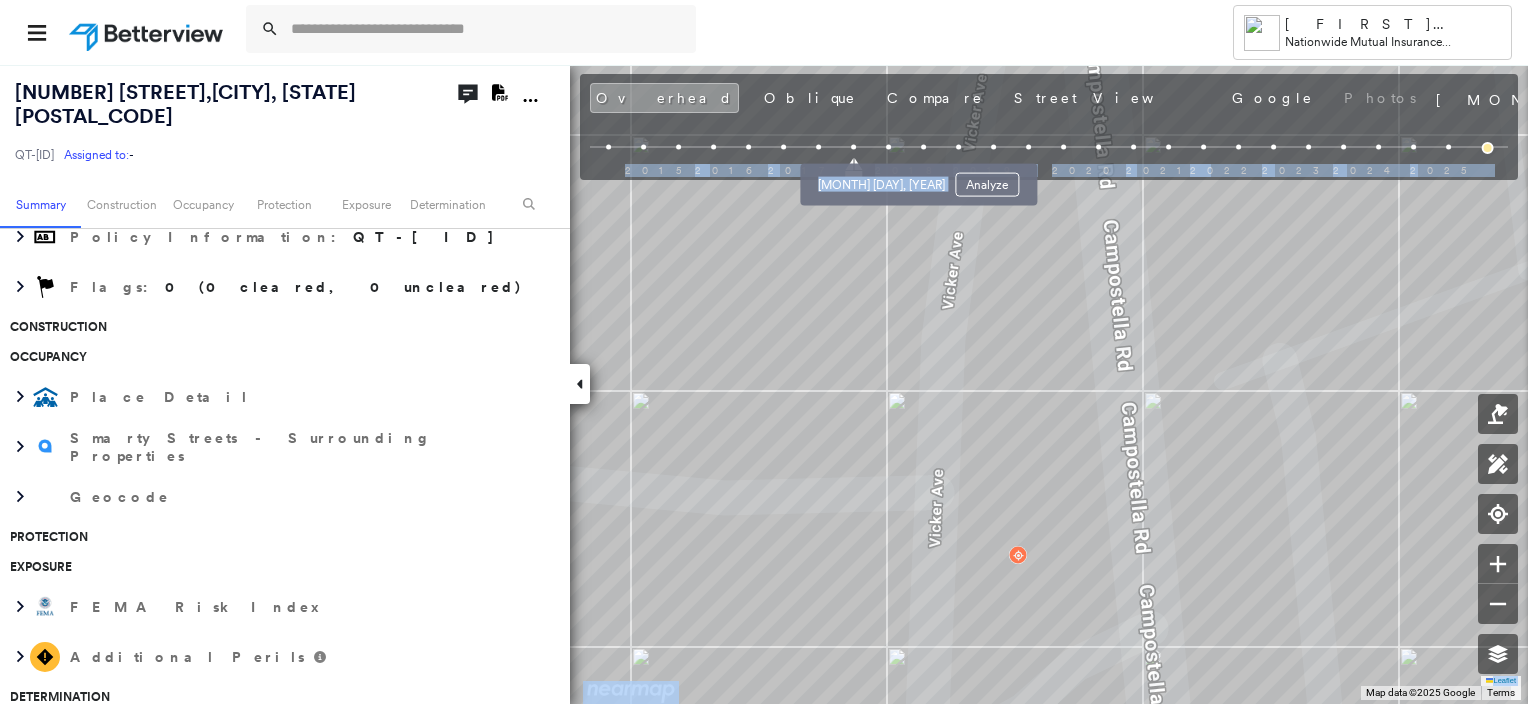 click on "Tower [LAST] Nationwide Mutual Insurance Company  -   Commercial Lines-Imagery [NUMBER]  [STREET] ,  [CITY], [STATE] [POSTAL_CODE] QT-[ID] Assigned to:  - Assigned to:  - QT-[ID] Assigned to:  - Open Comments Download PDF Report Summary Construction Occupancy Protection Exposure Determination Looking for roof spotlights? Analyze this date Overhead Obliques Street View Roof Spotlight™ Index 0 100 25 50 75 1 Building Roof Scores 0 Buildings Policy Information :  QT-[ID] Flags :  0 (0 cleared, 0 uncleared) Construction Occupancy Place Detail Smarty Streets - Surrounding Properties Geocode Protection Exposure FEMA Risk Index Additional Perils Determination Flags :  0 (0 cleared, 0 uncleared) Uncleared Flags (0) Cleared Flags  (0) There are no  uncleared  flags. Action Taken New Entry History Quote/New Business Terms & Conditions Added ACV Endorsement Added Cosmetic Endorsement Inspection/Loss Control Report Information Added to Inspection Survey Onsite Inspection Ordered General Save Renewal" at bounding box center (764, 352) 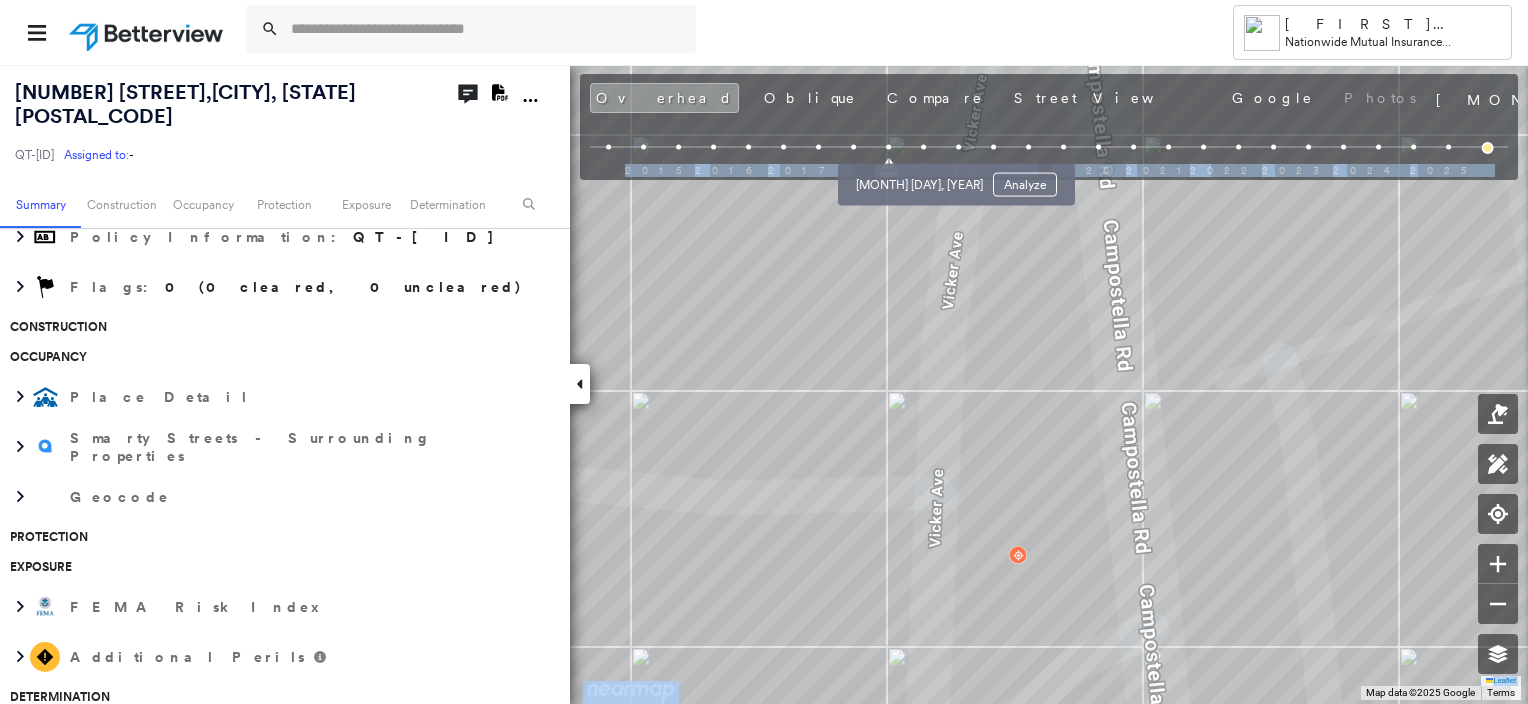 click at bounding box center (923, 147) 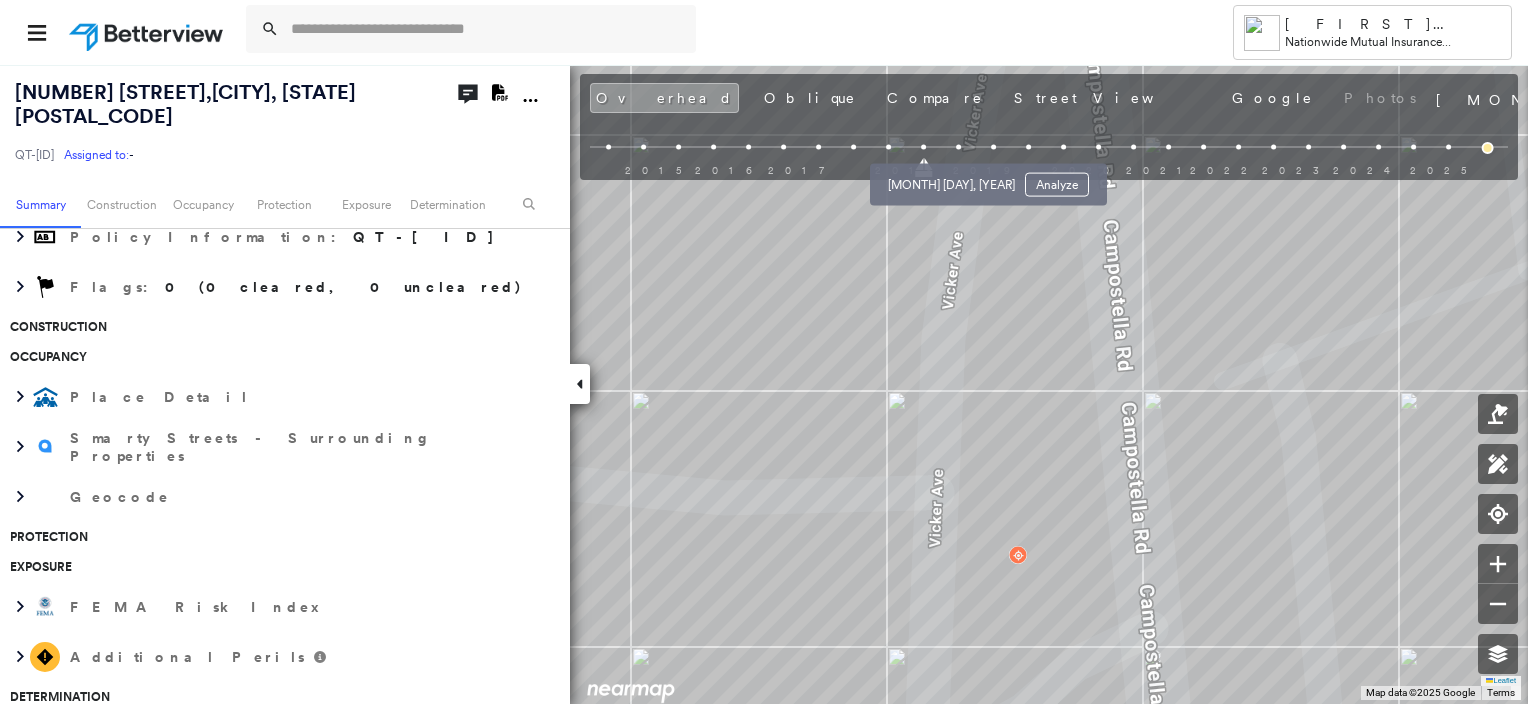 click on "[MONTH] [DAY], [YEAR] Analyze" at bounding box center [988, 179] 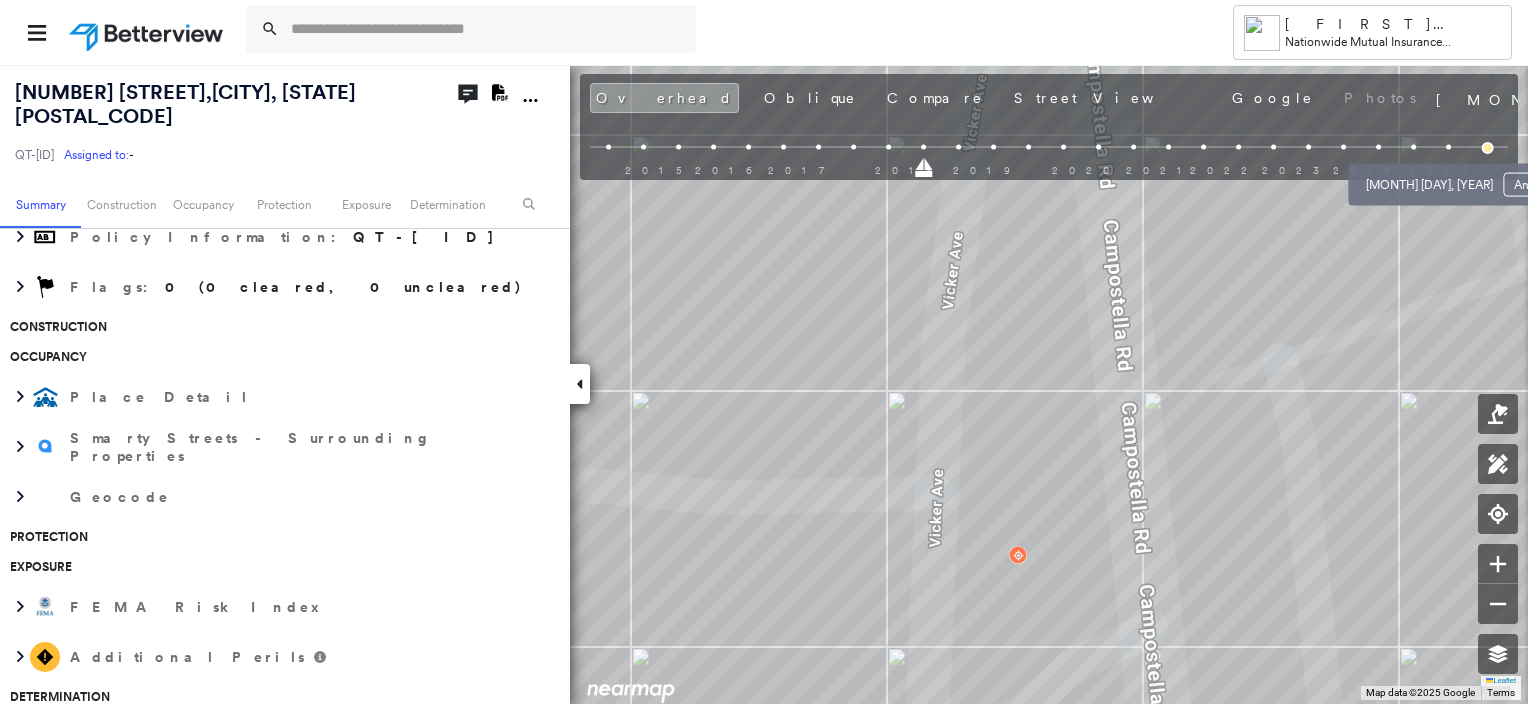 click on "[MONTH] [DAY], [YEAR] Analyze" at bounding box center [1466, 179] 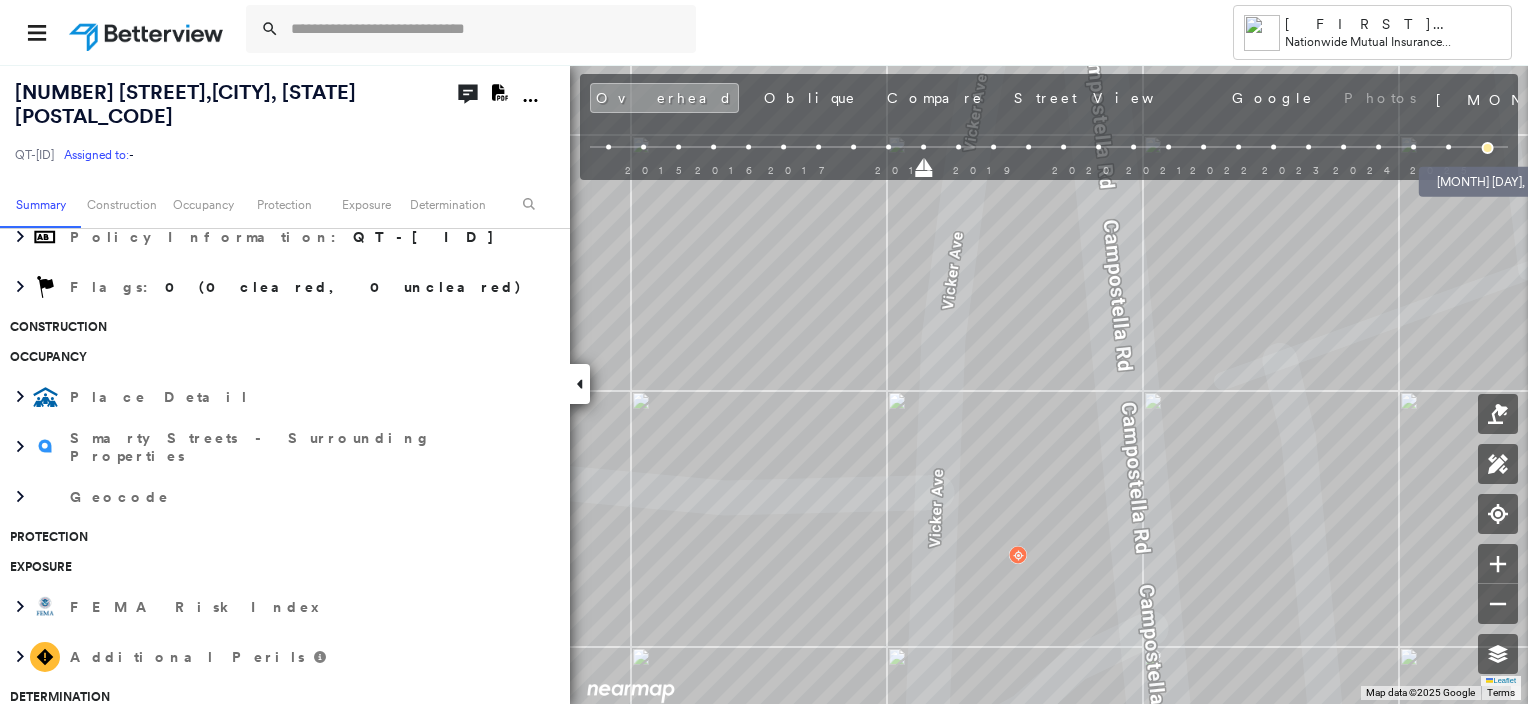 click at bounding box center [1488, 148] 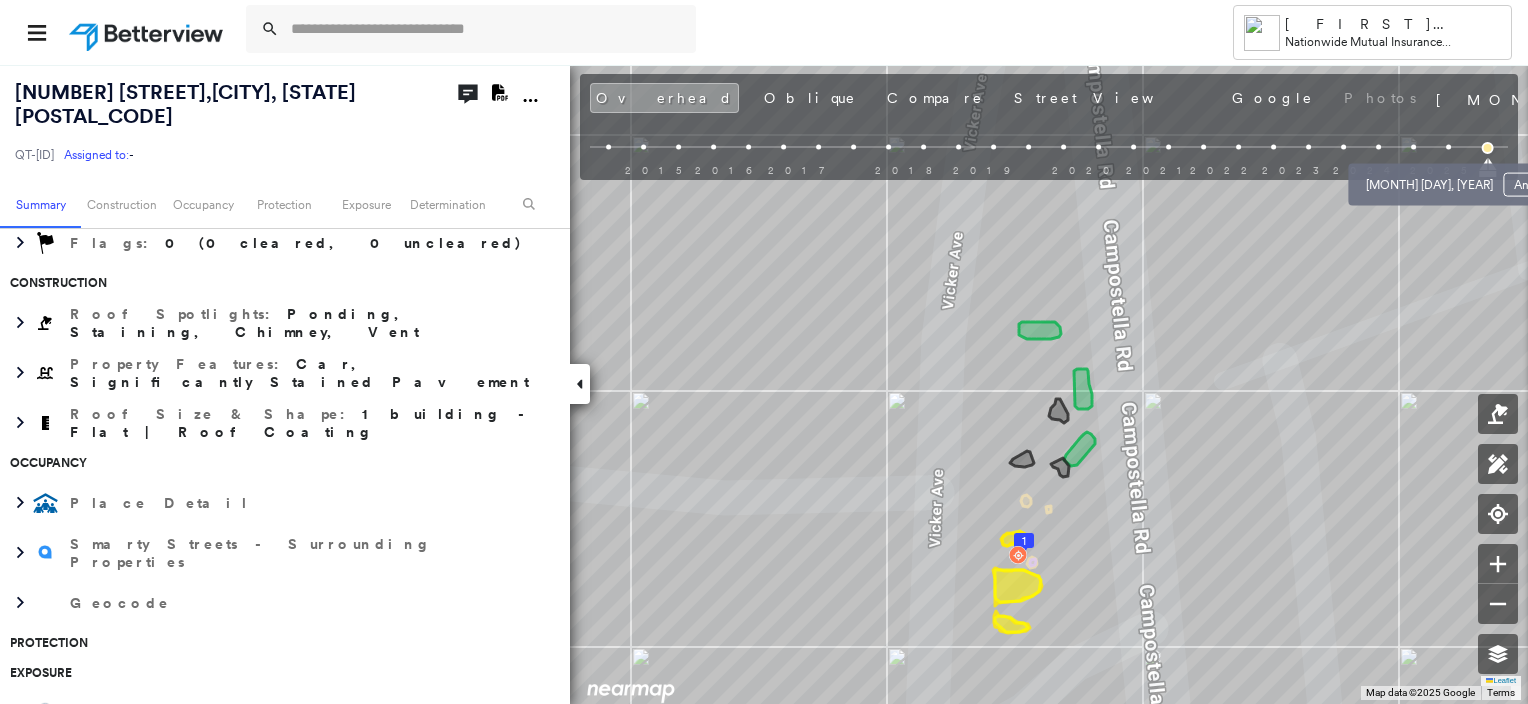 click at bounding box center [1449, 147] 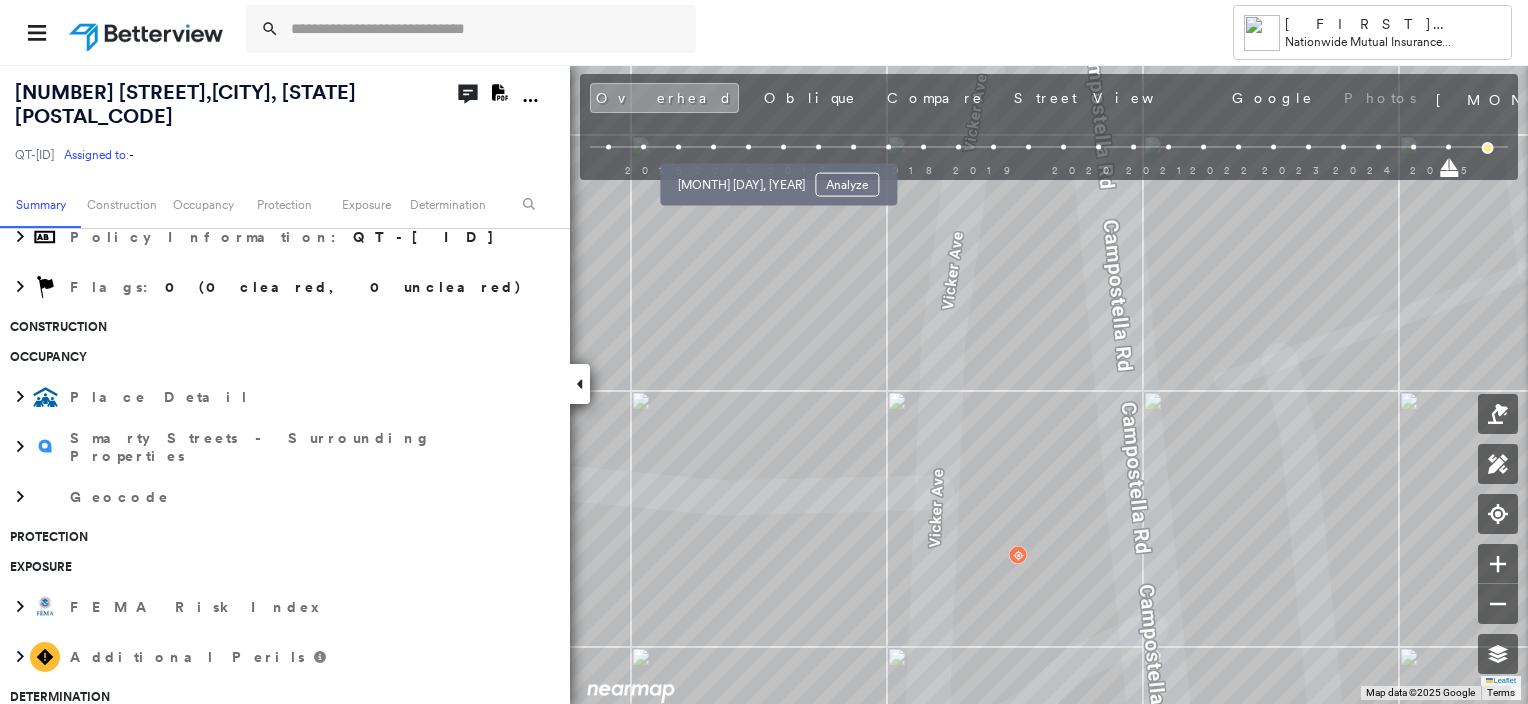 click at bounding box center (748, 147) 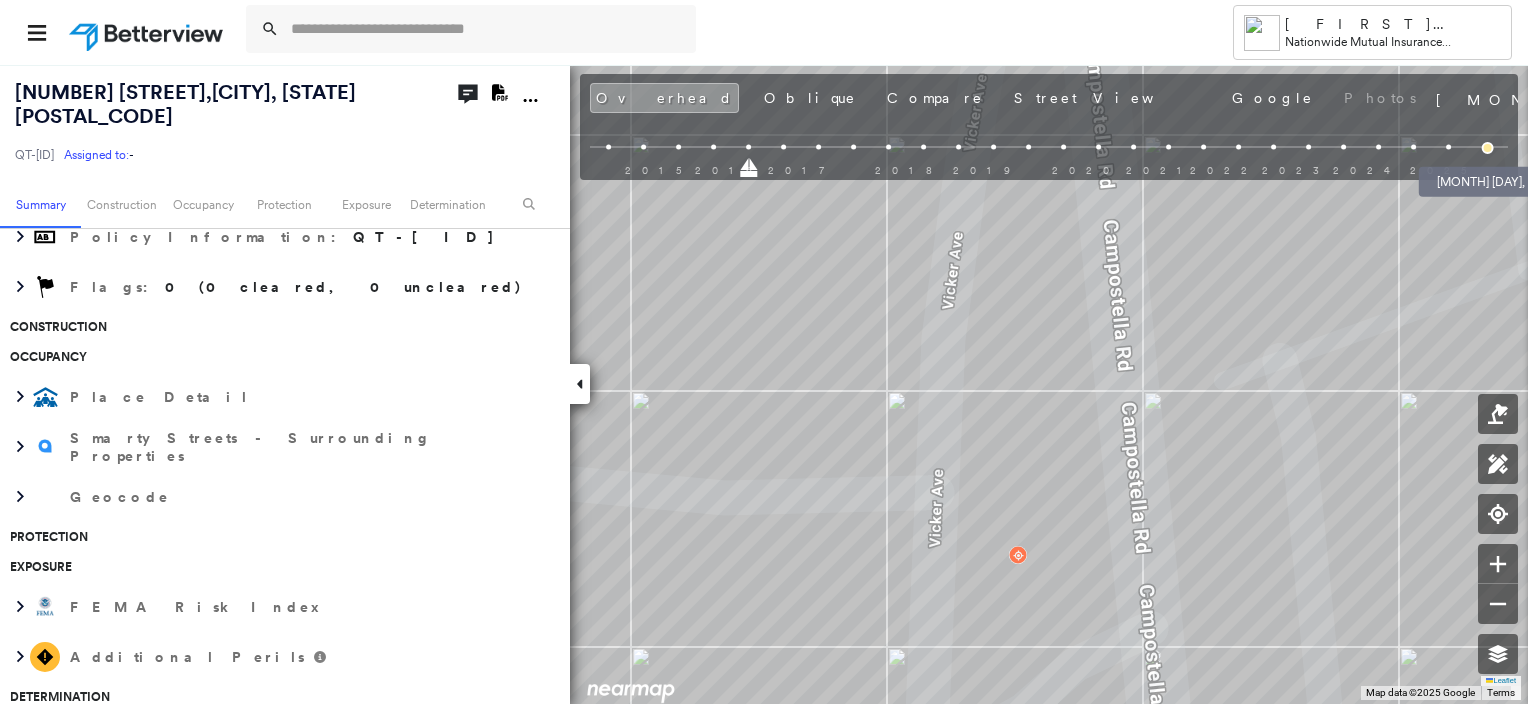 click at bounding box center [1488, 148] 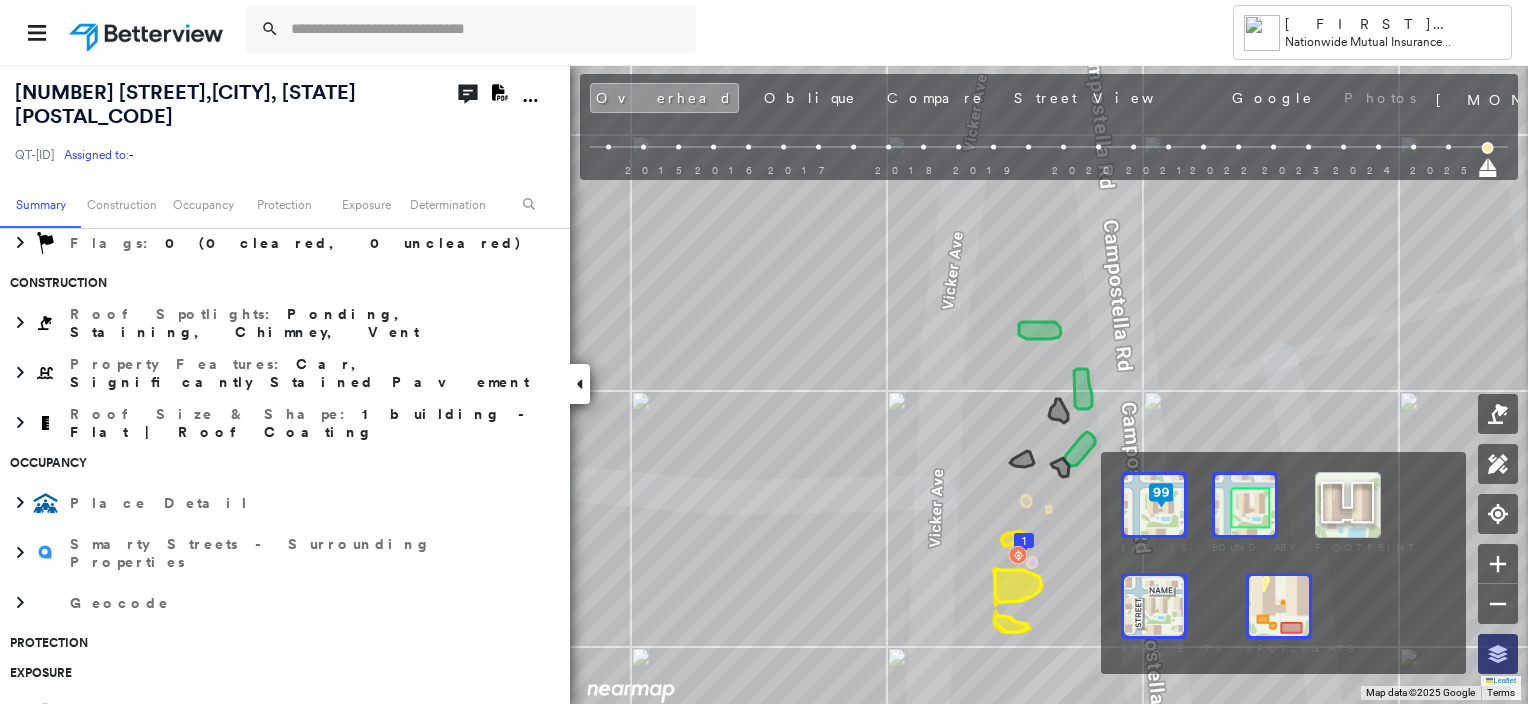 click 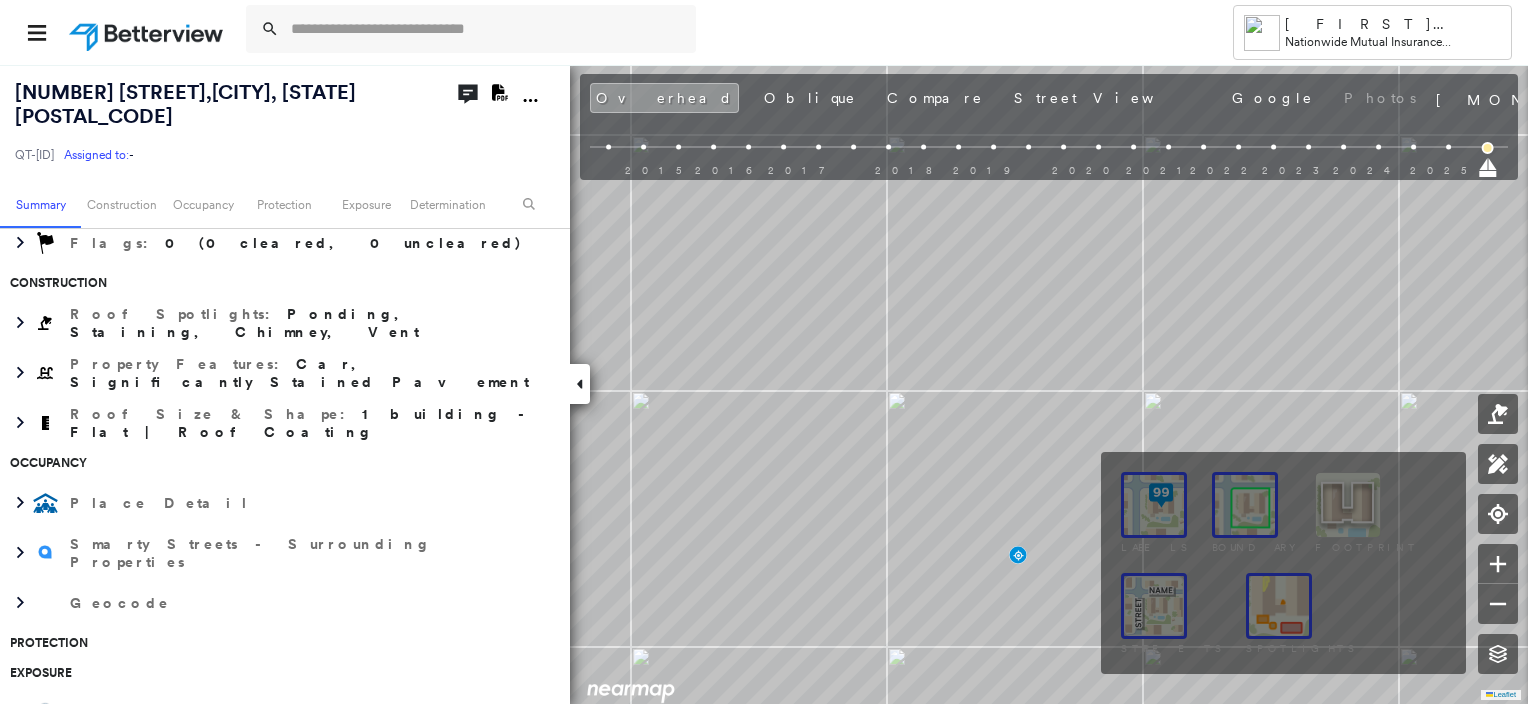 click at bounding box center [1279, 606] 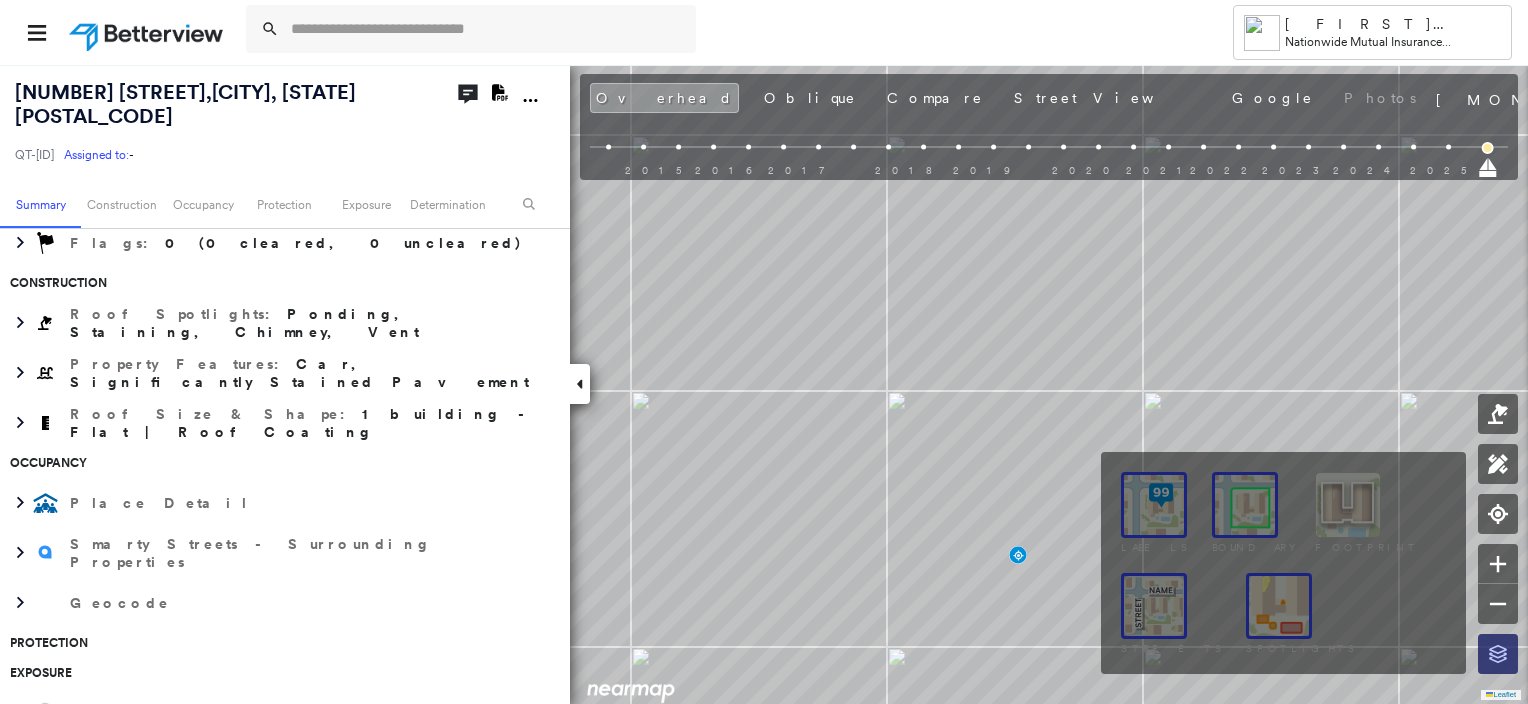 click 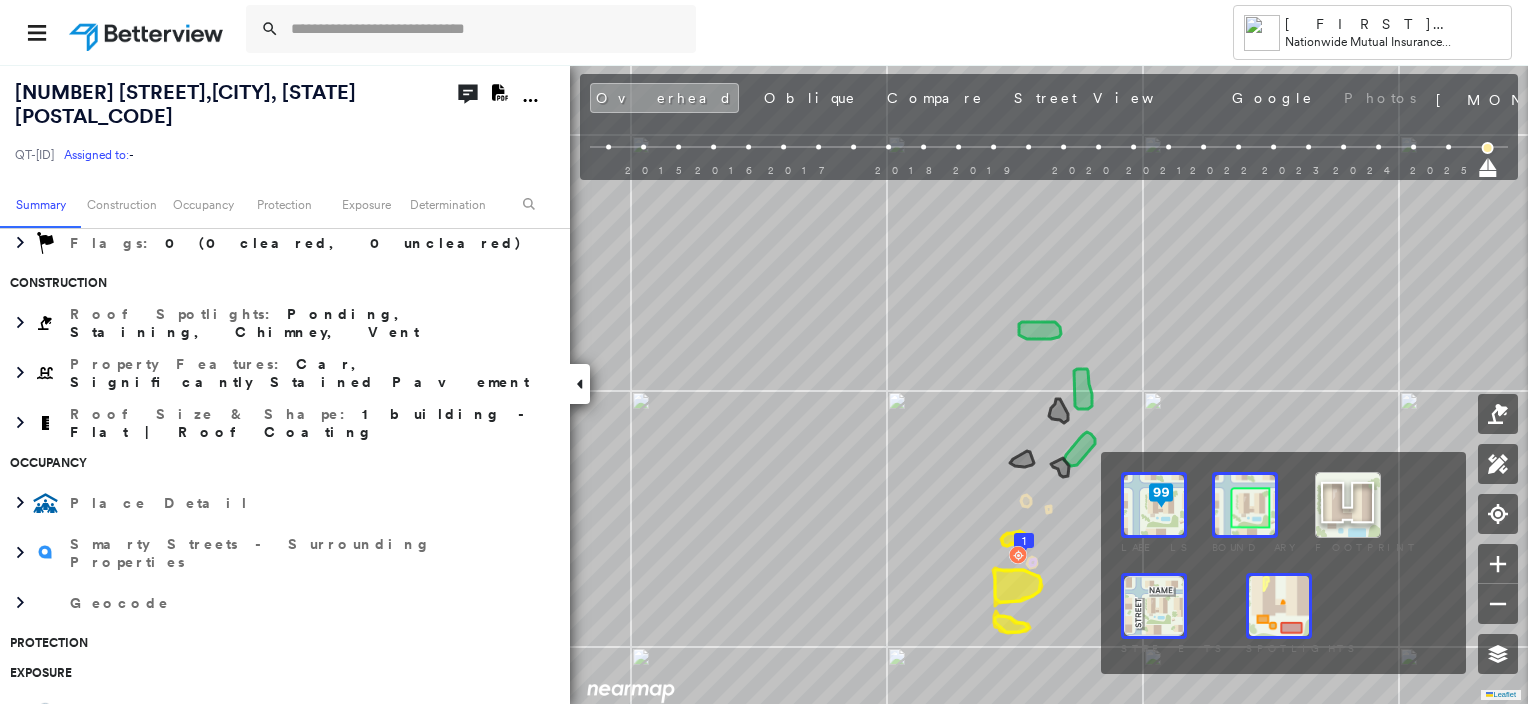 click at bounding box center (1279, 606) 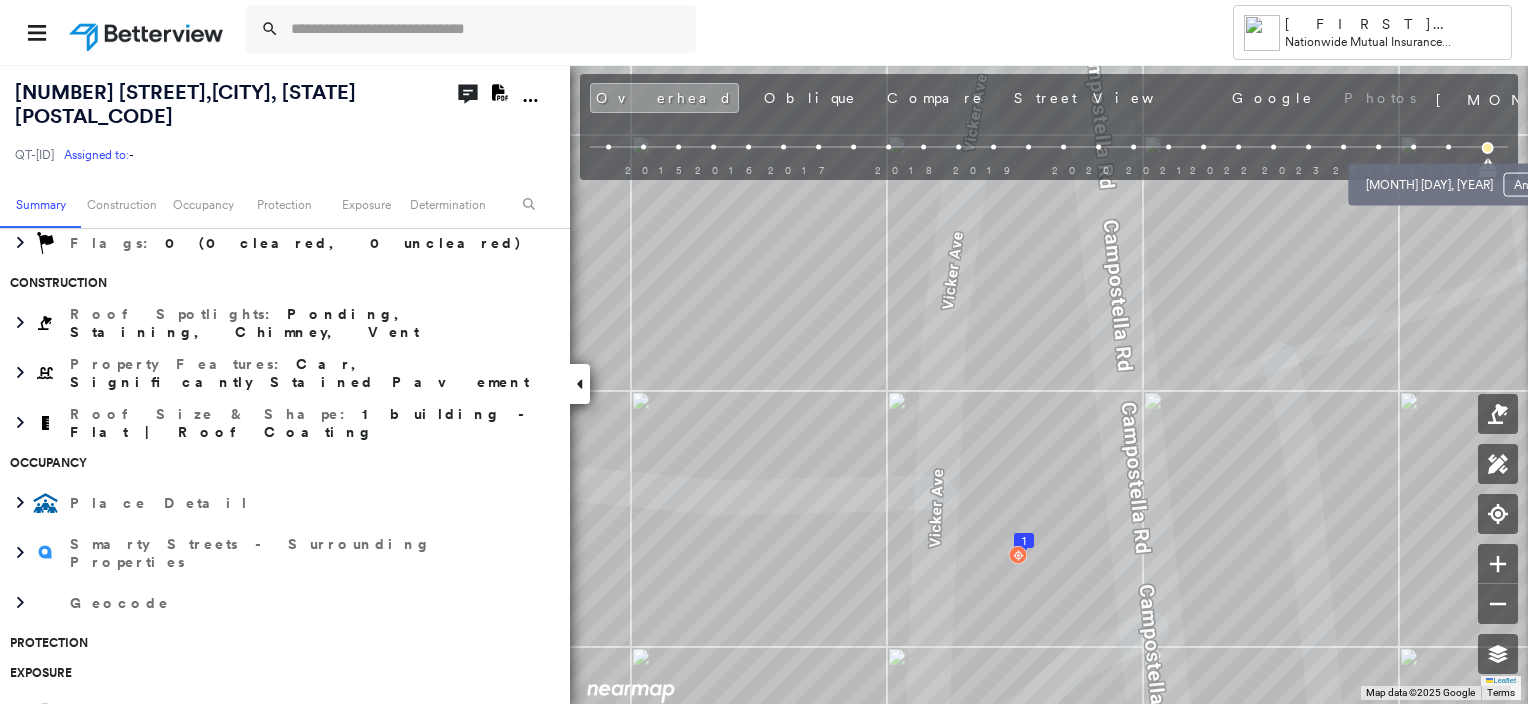 click at bounding box center [1449, 147] 